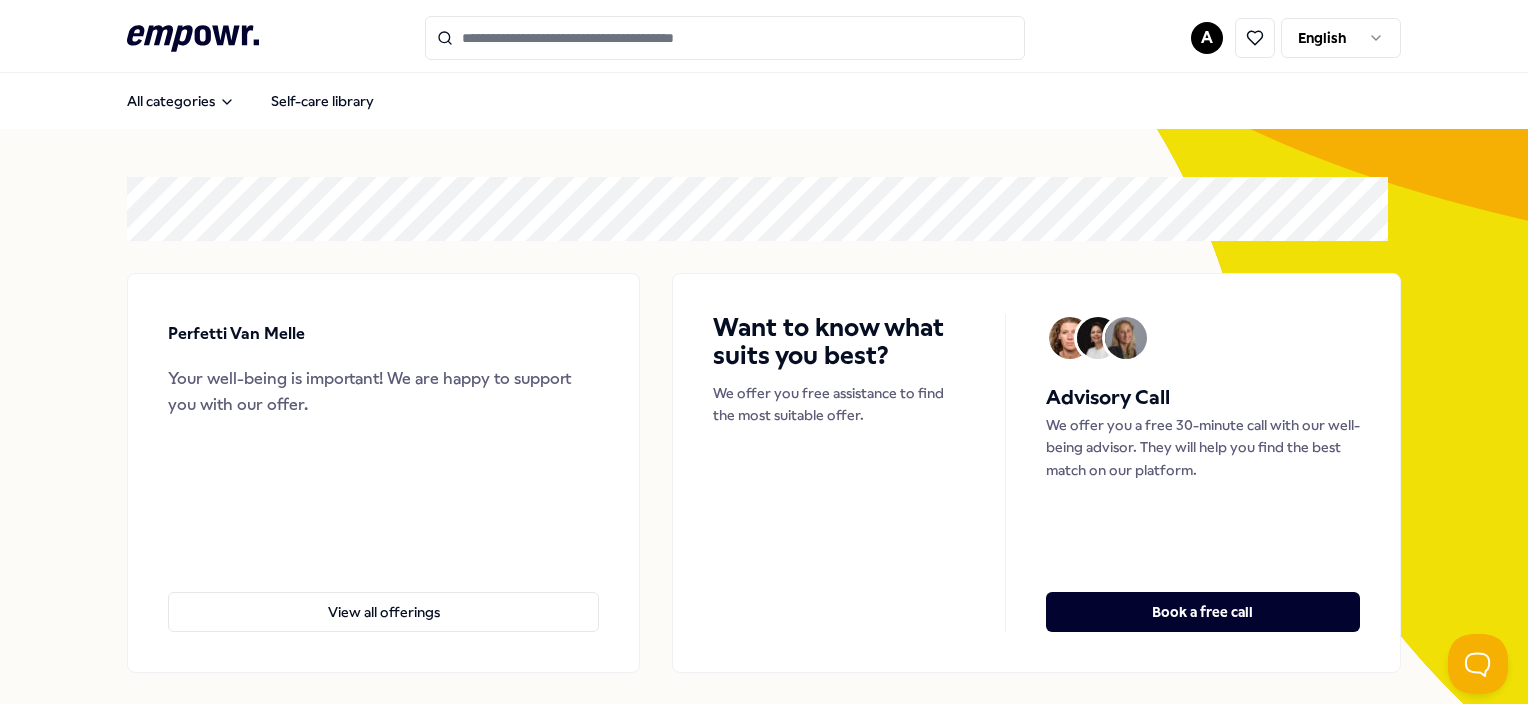 scroll, scrollTop: 0, scrollLeft: 0, axis: both 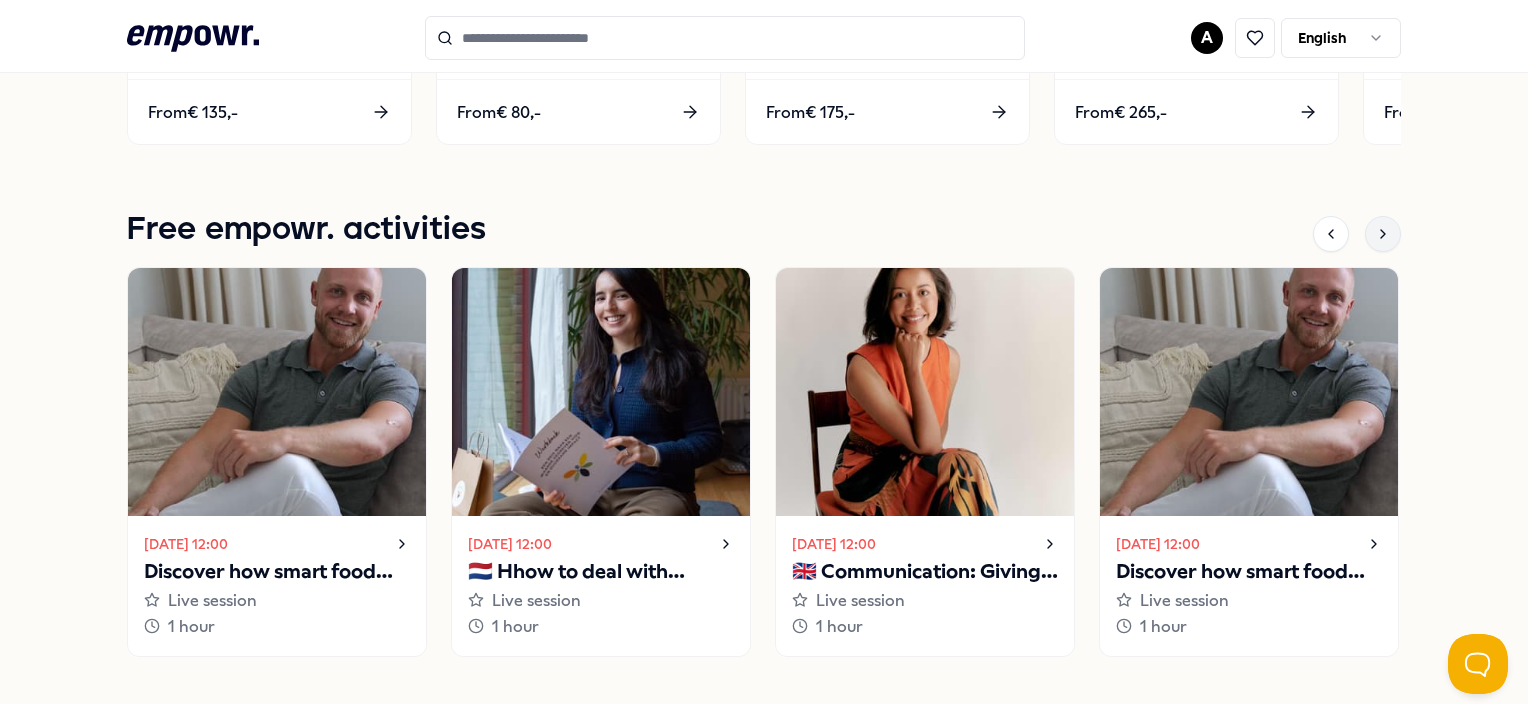 click at bounding box center [1383, 234] 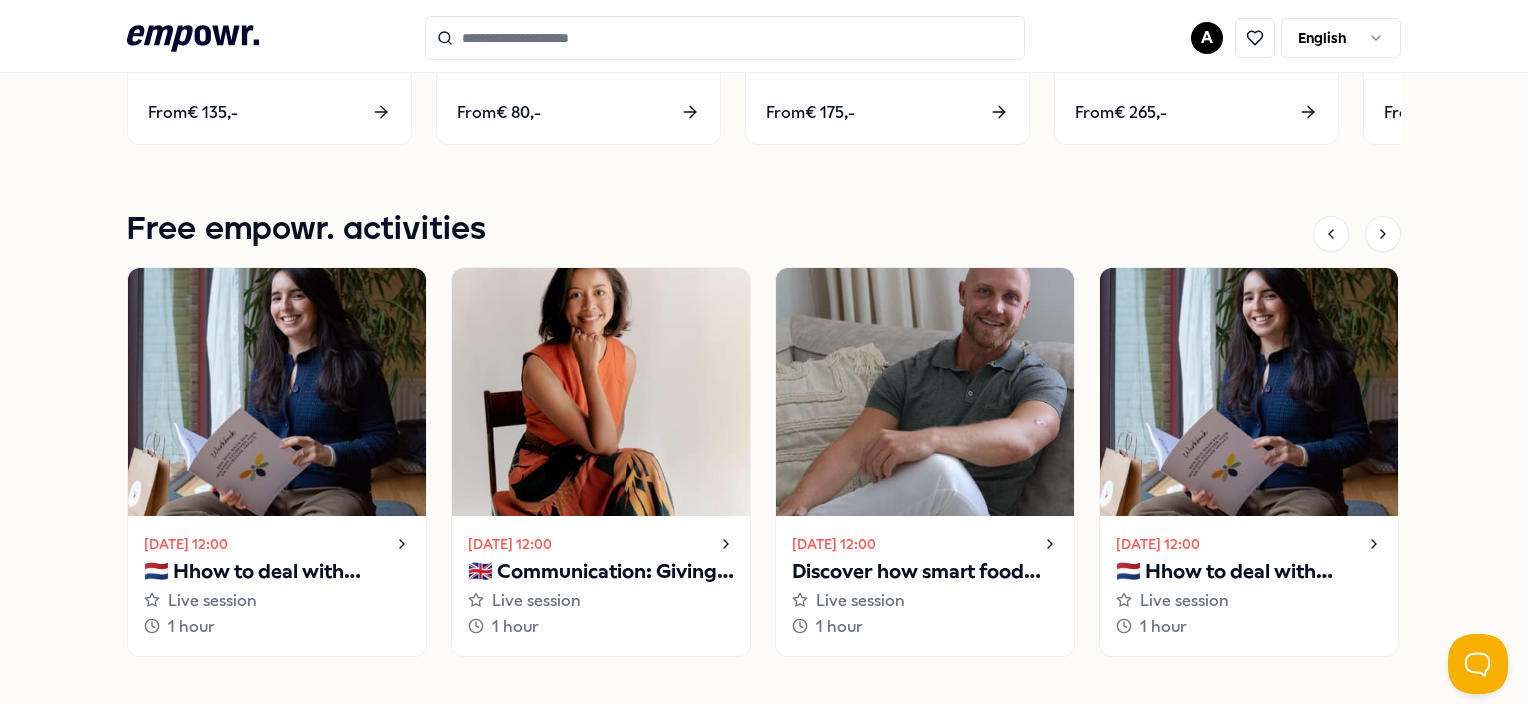 click on "🇳🇱 Hhow to deal with uncertainty" at bounding box center [1249, 572] 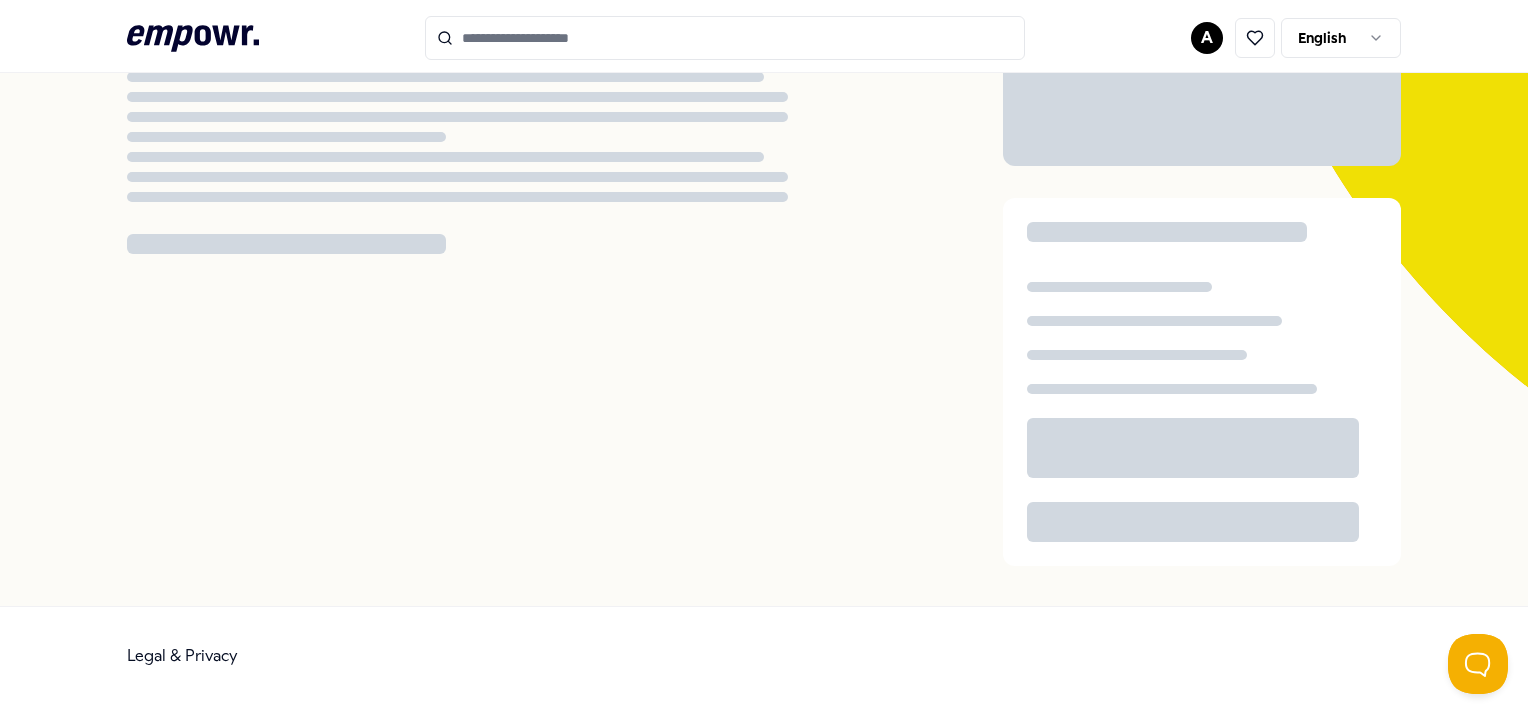 scroll, scrollTop: 128, scrollLeft: 0, axis: vertical 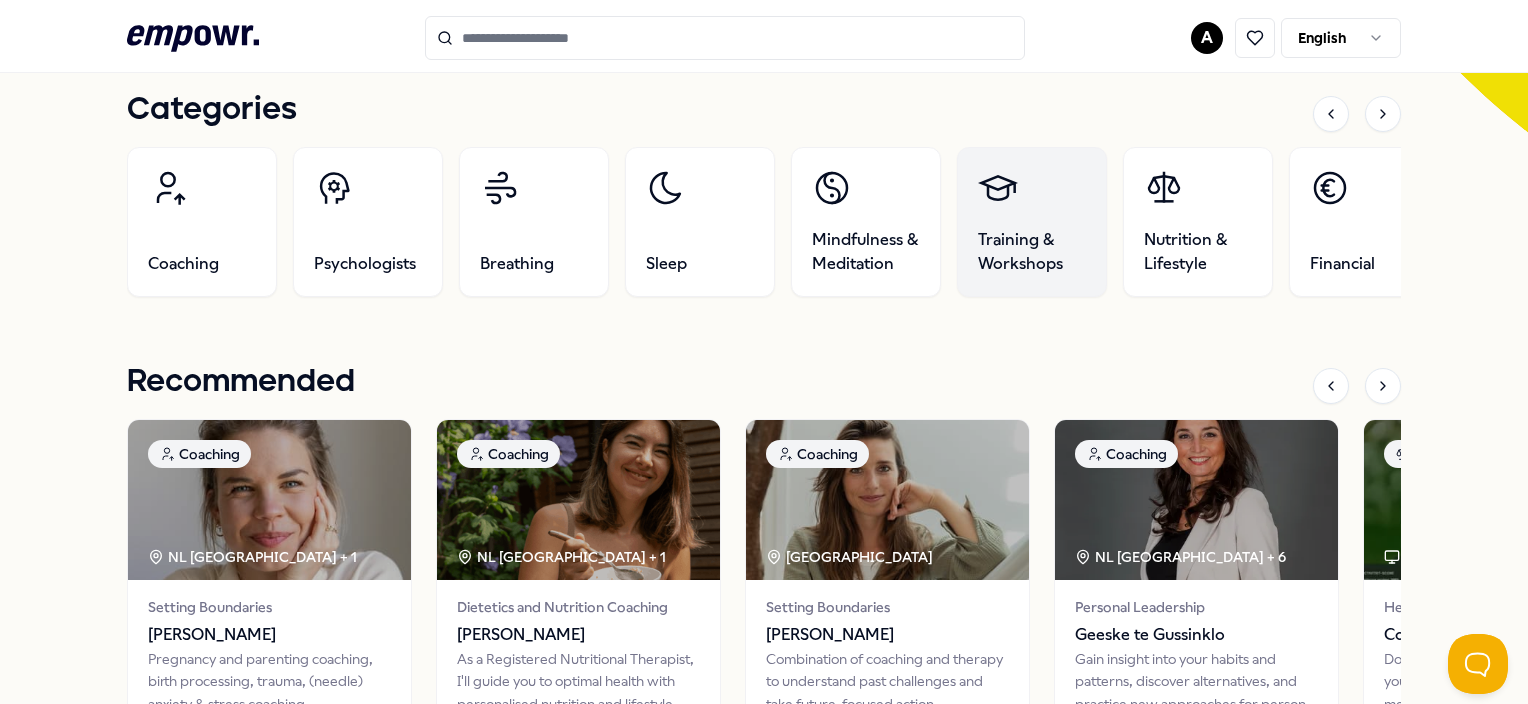 click on "Training & Workshops" at bounding box center (1032, 252) 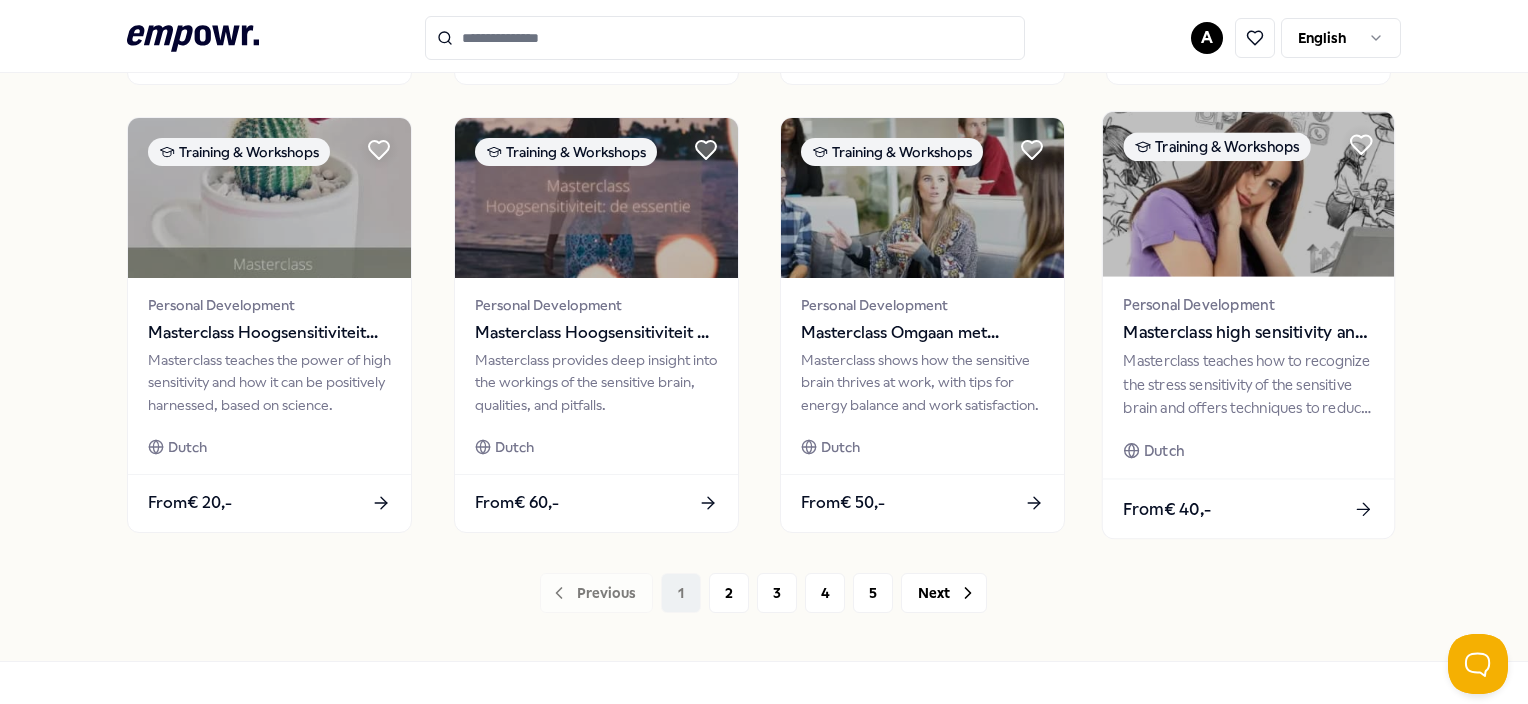 scroll, scrollTop: 1084, scrollLeft: 0, axis: vertical 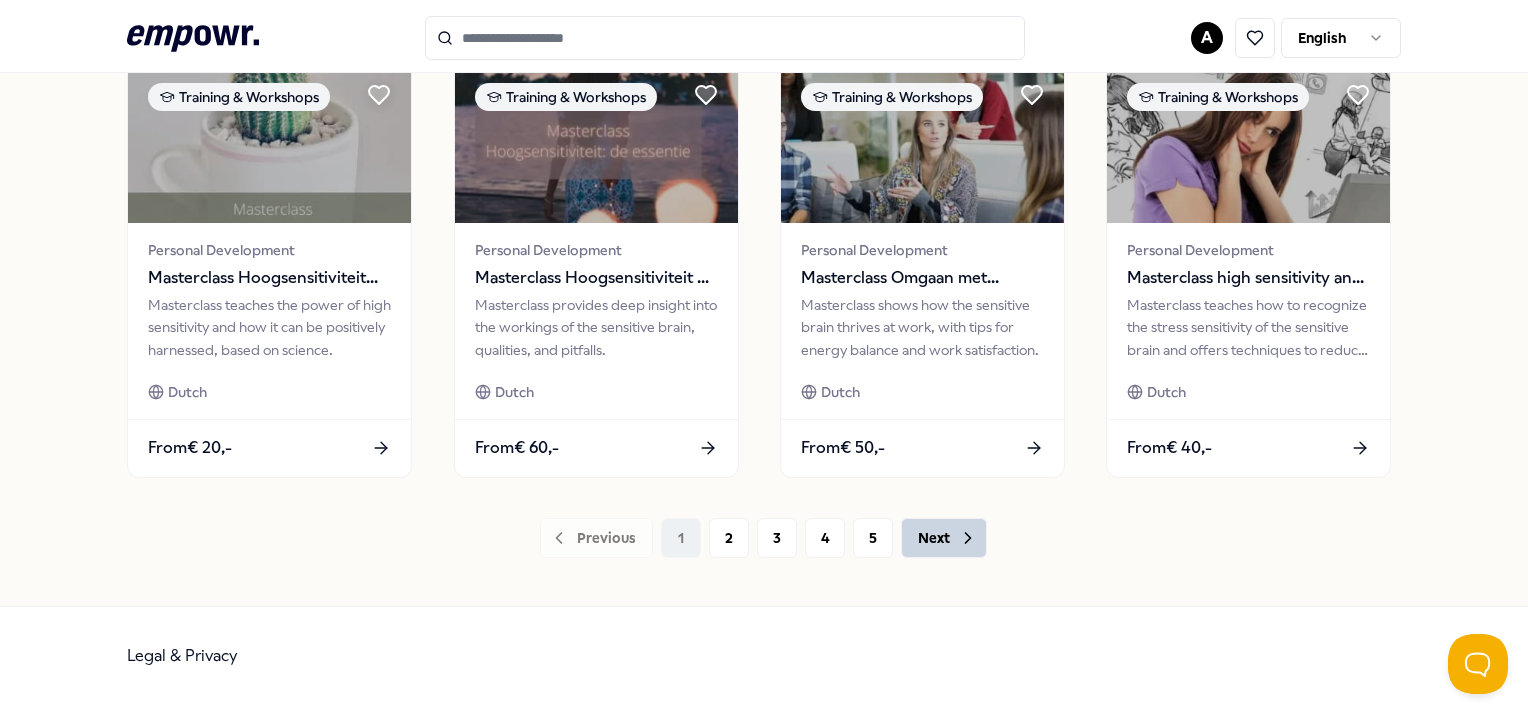 click on "Next" at bounding box center [944, 538] 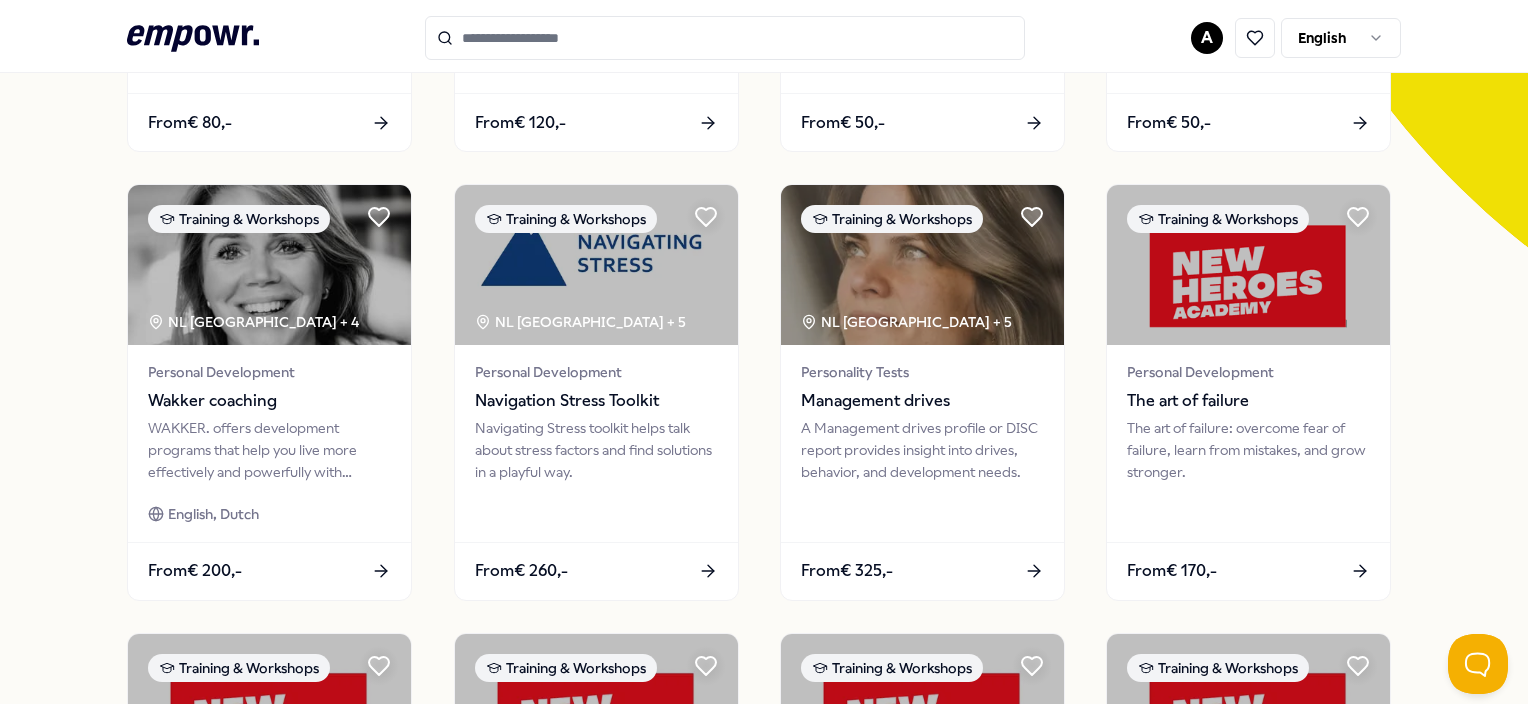 scroll, scrollTop: 484, scrollLeft: 0, axis: vertical 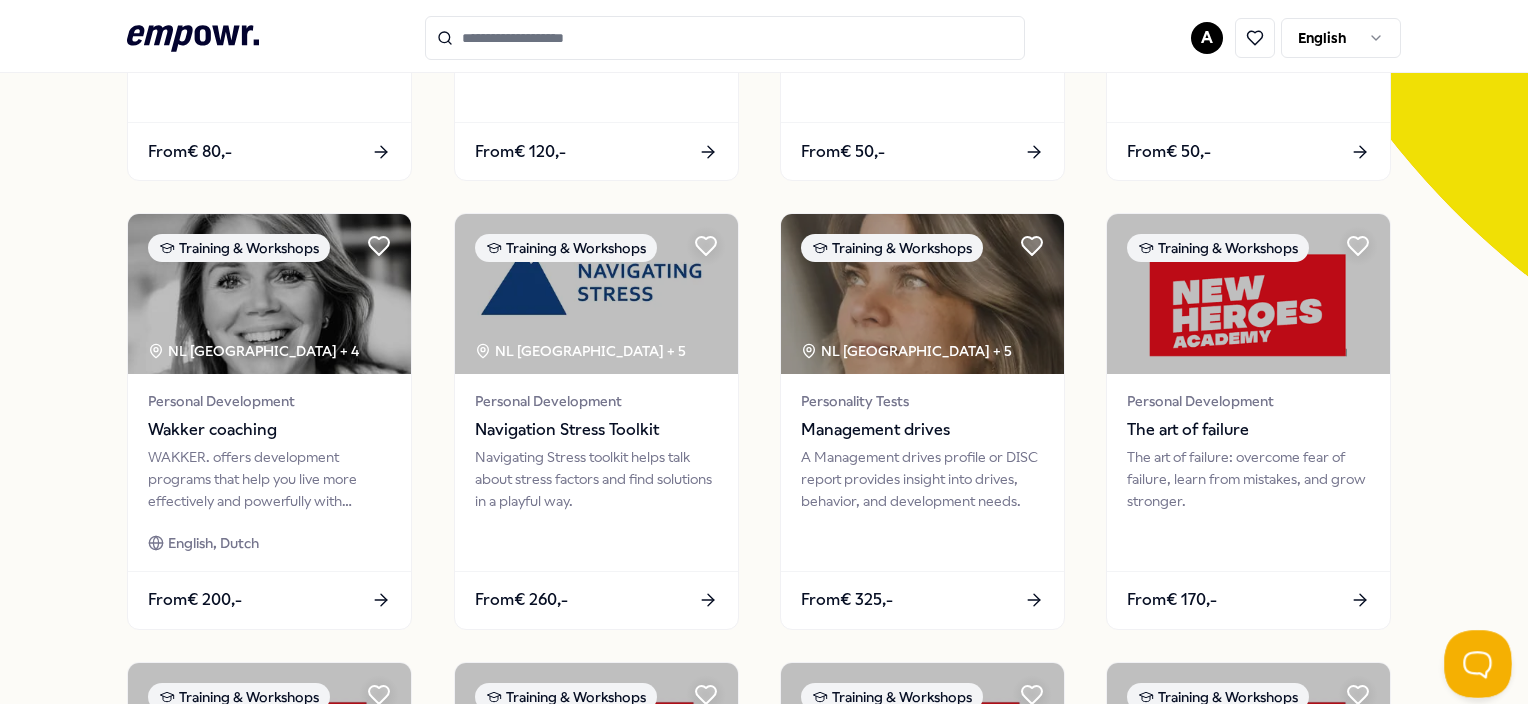 click at bounding box center (1474, 660) 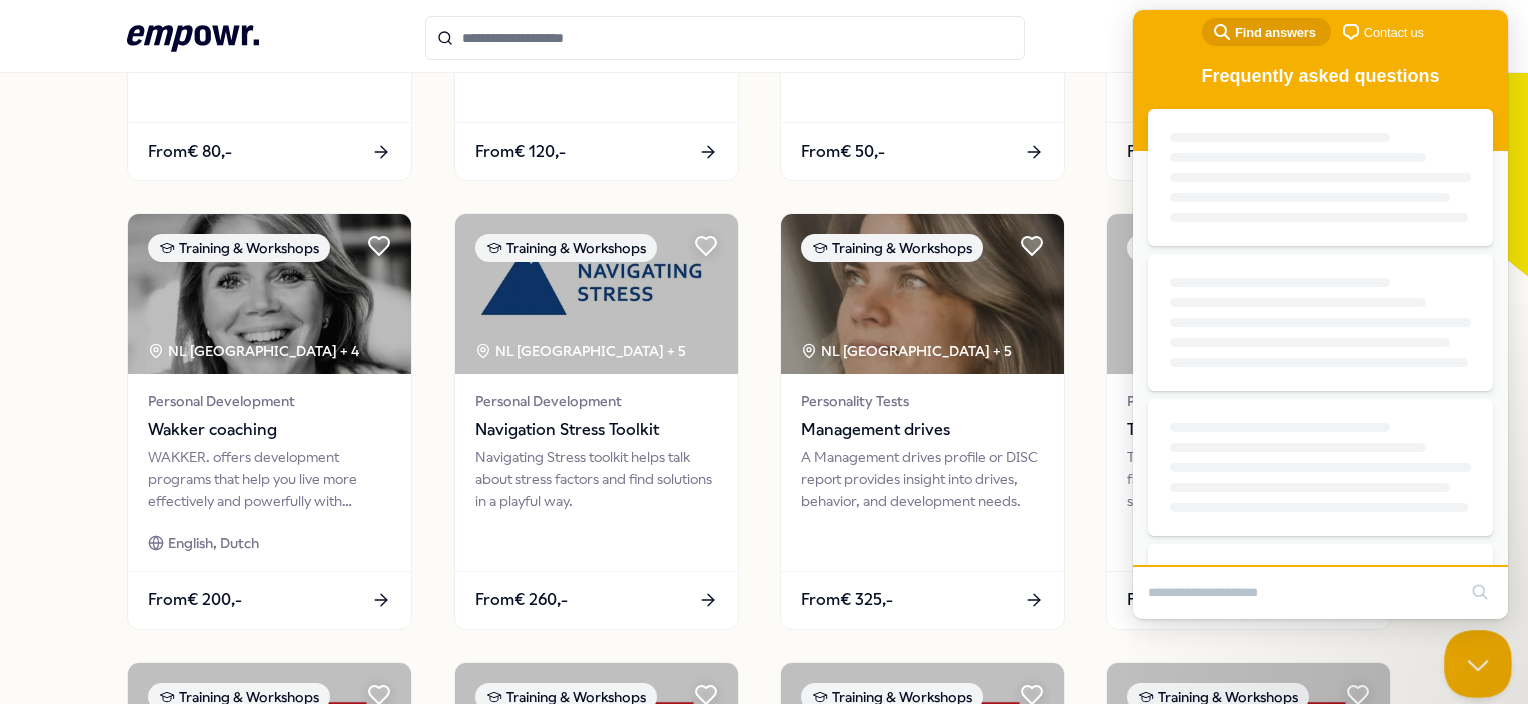 scroll, scrollTop: 0, scrollLeft: 0, axis: both 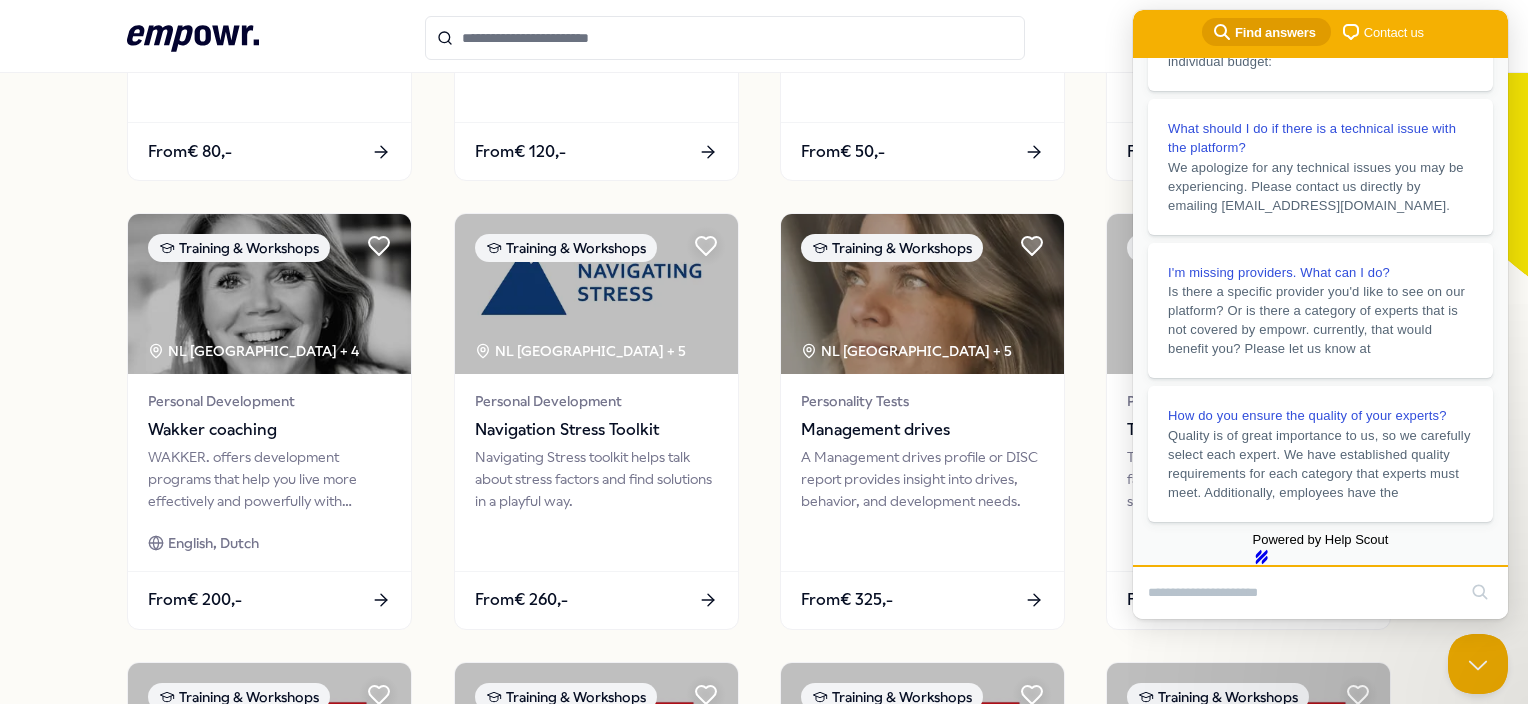 click at bounding box center (1302, 593) 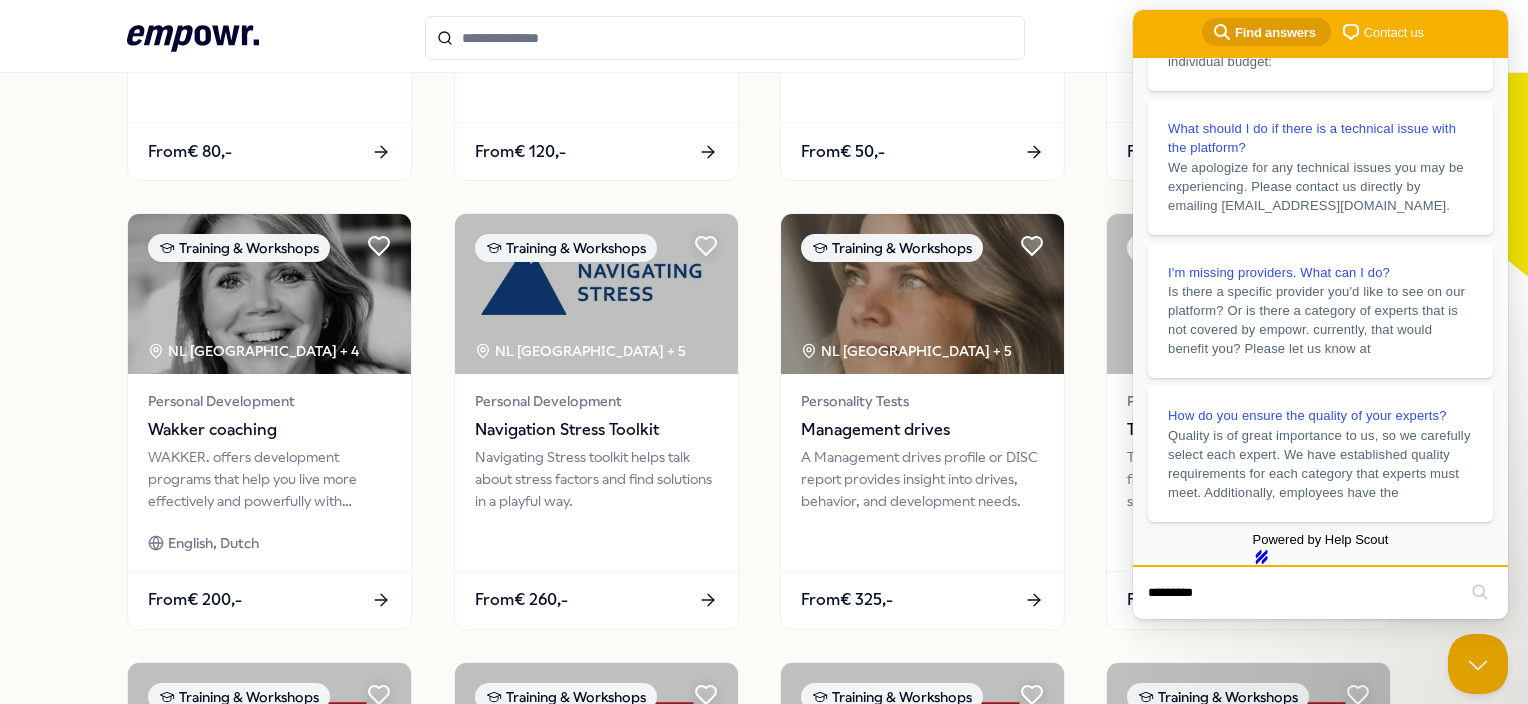 type on "**********" 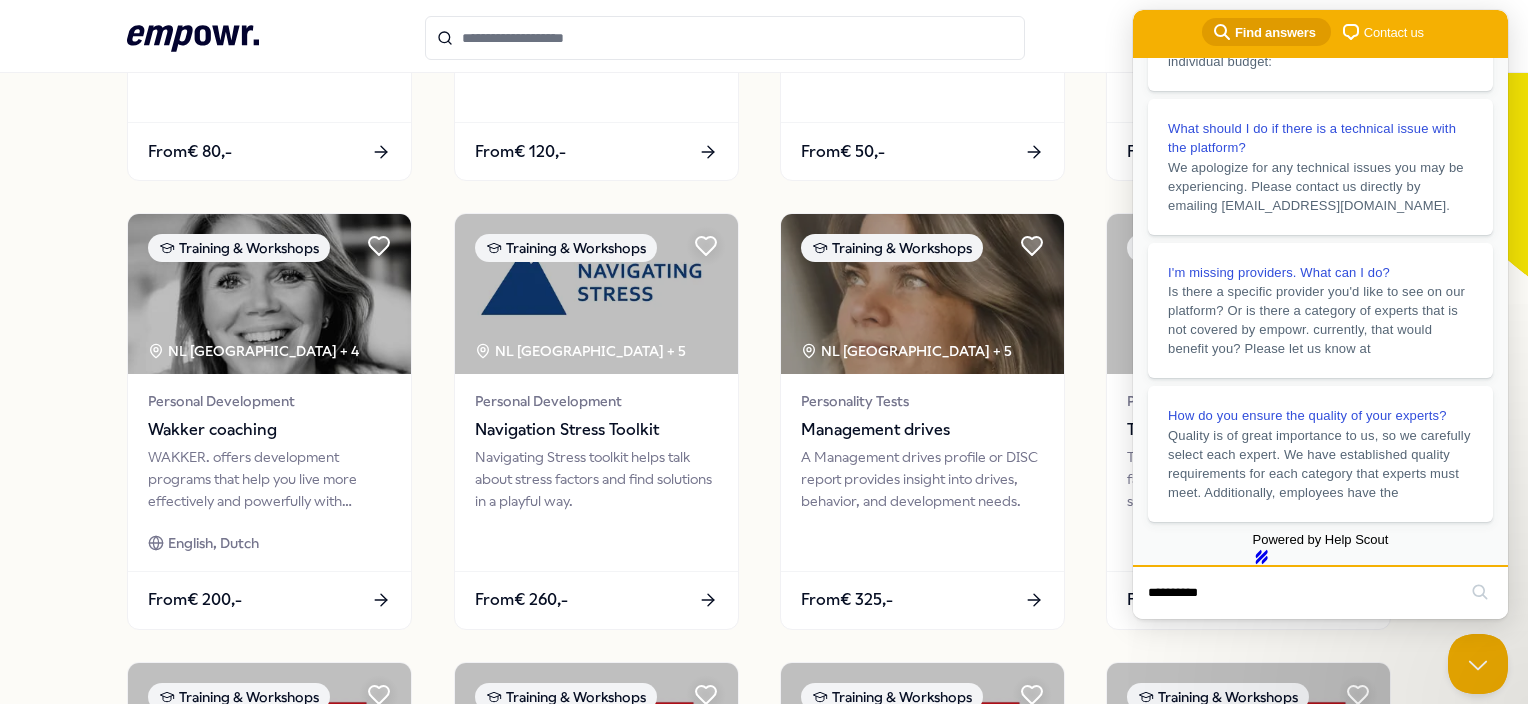 click on "search" at bounding box center (1480, 592) 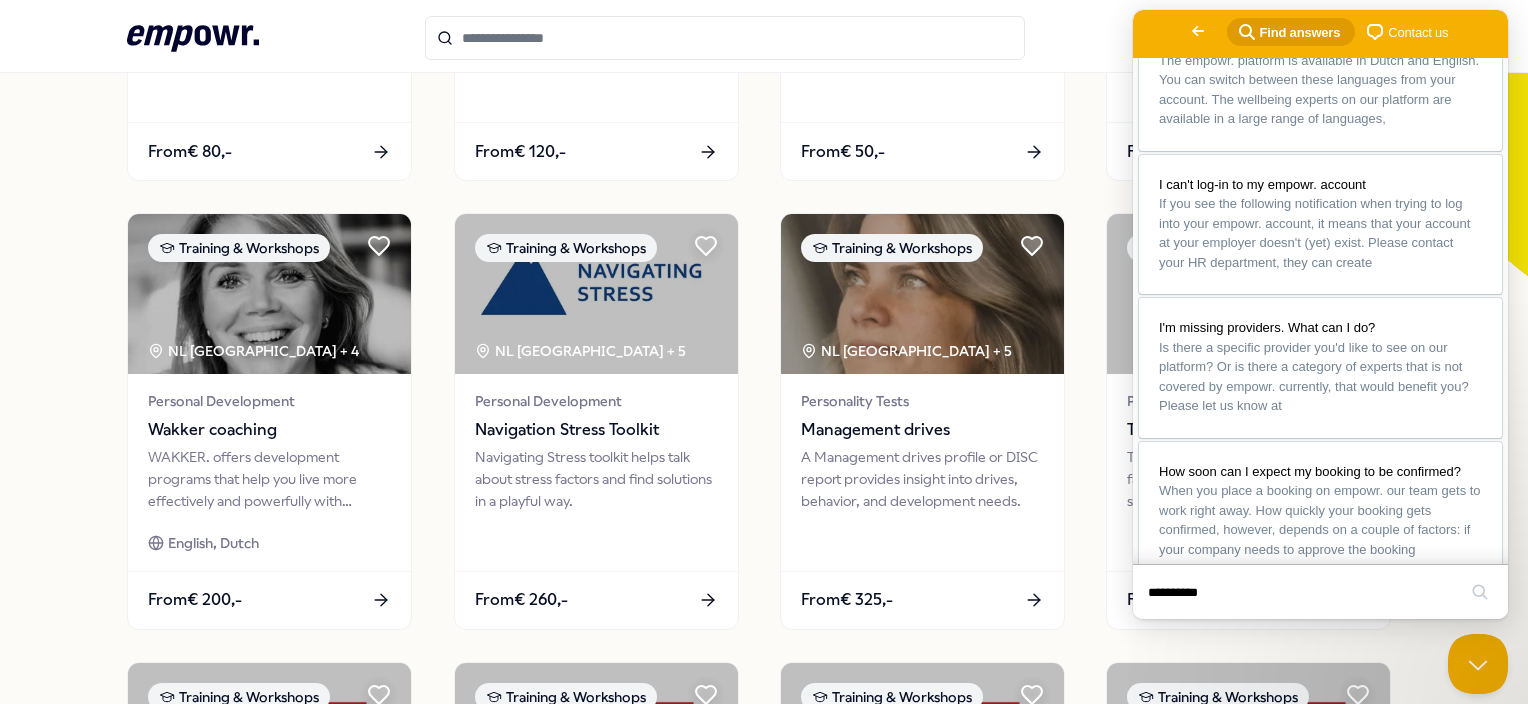 scroll, scrollTop: 556, scrollLeft: 0, axis: vertical 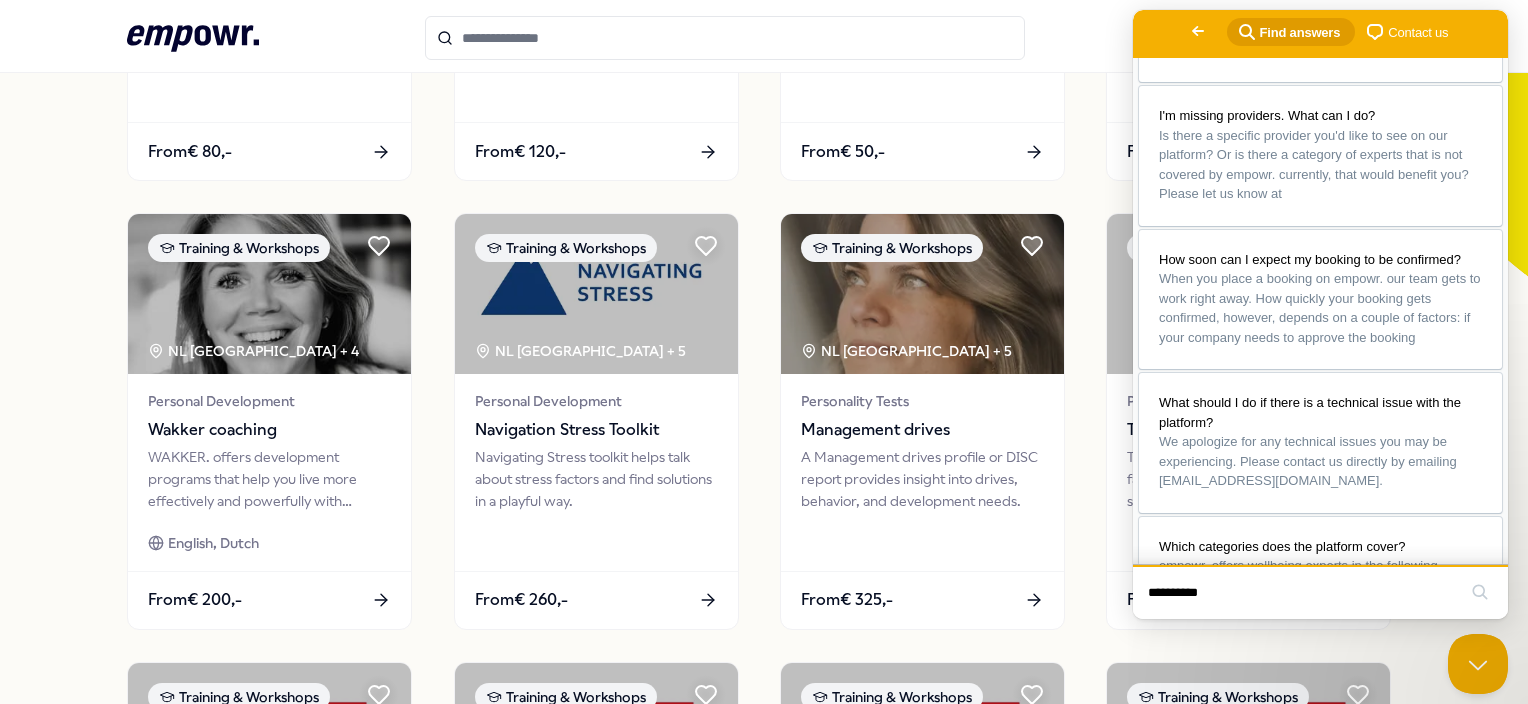 click on "**********" at bounding box center (1302, 593) 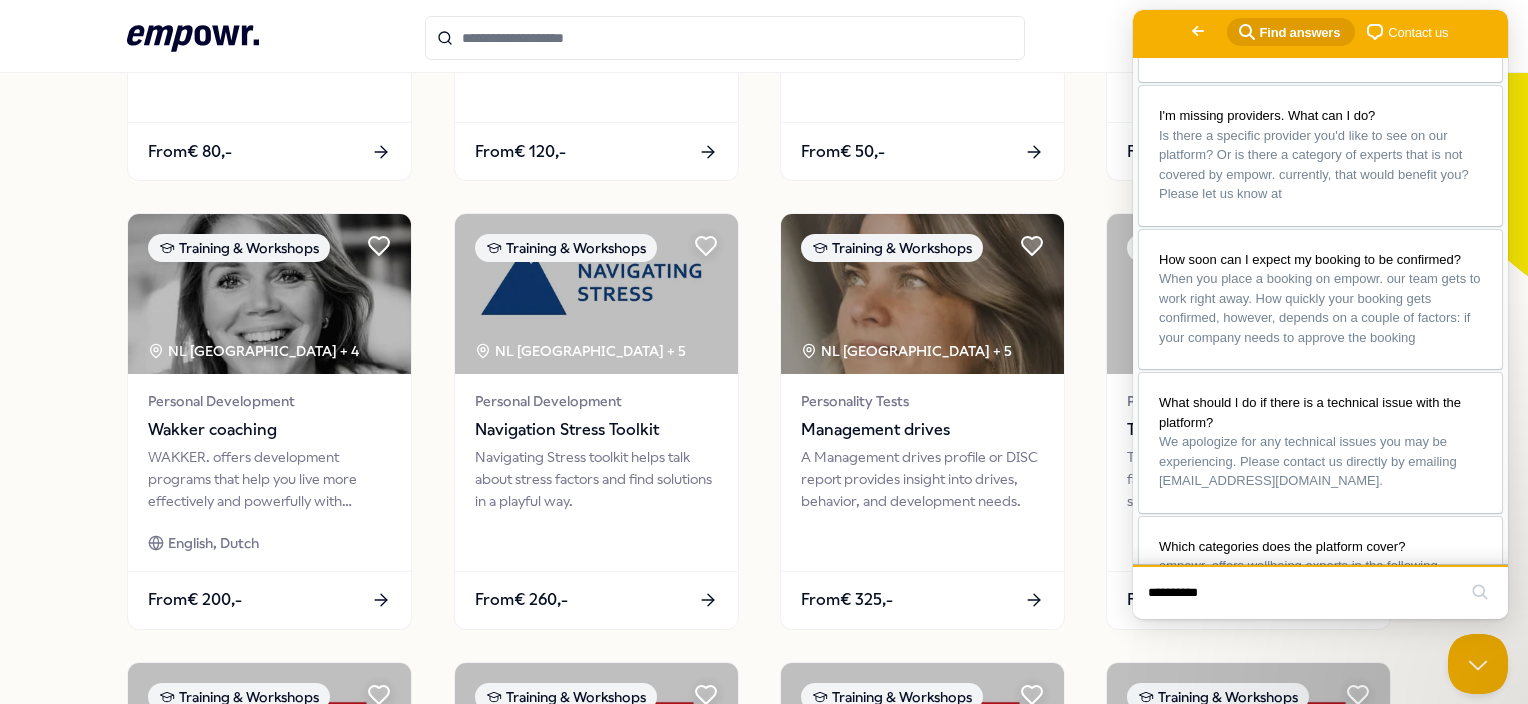 click on "search" at bounding box center (1480, 592) 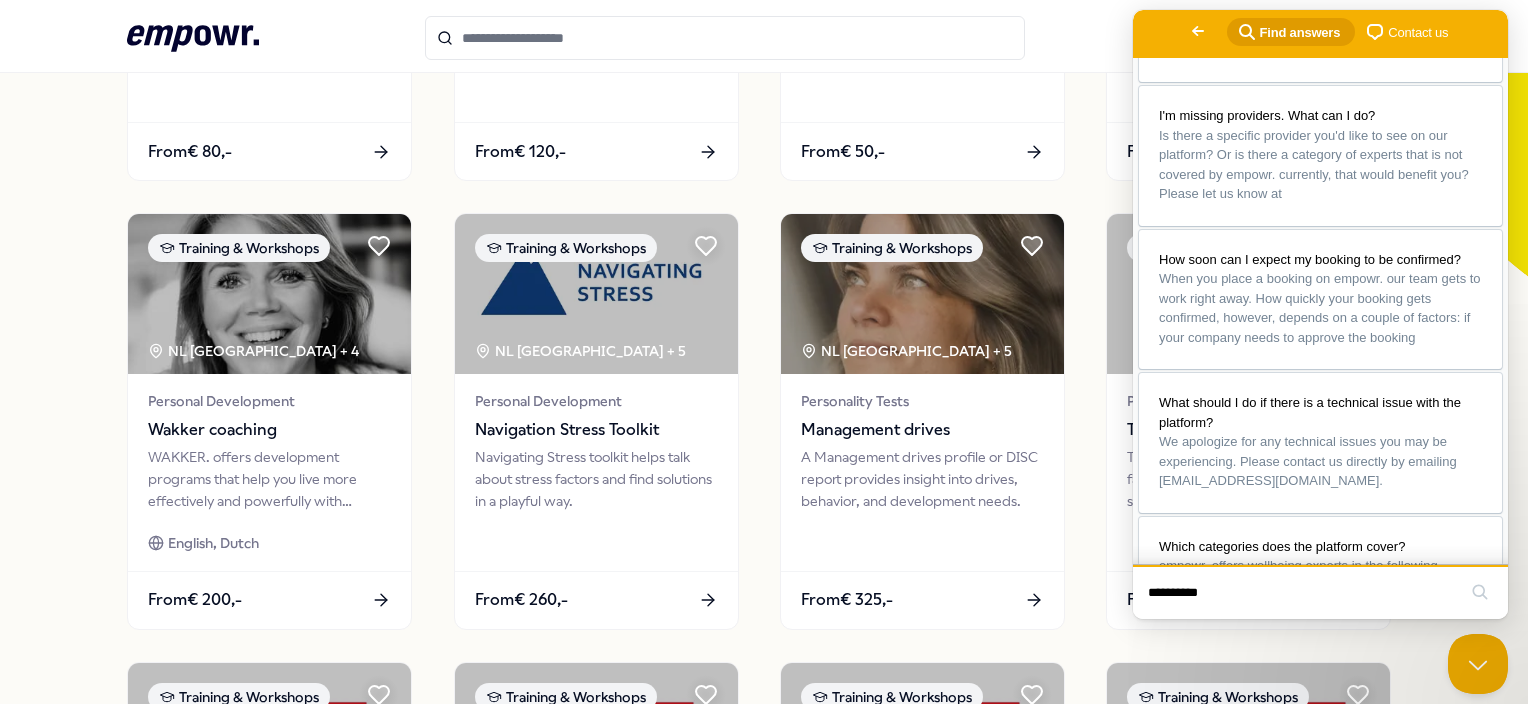 click on "search" at bounding box center [1480, 592] 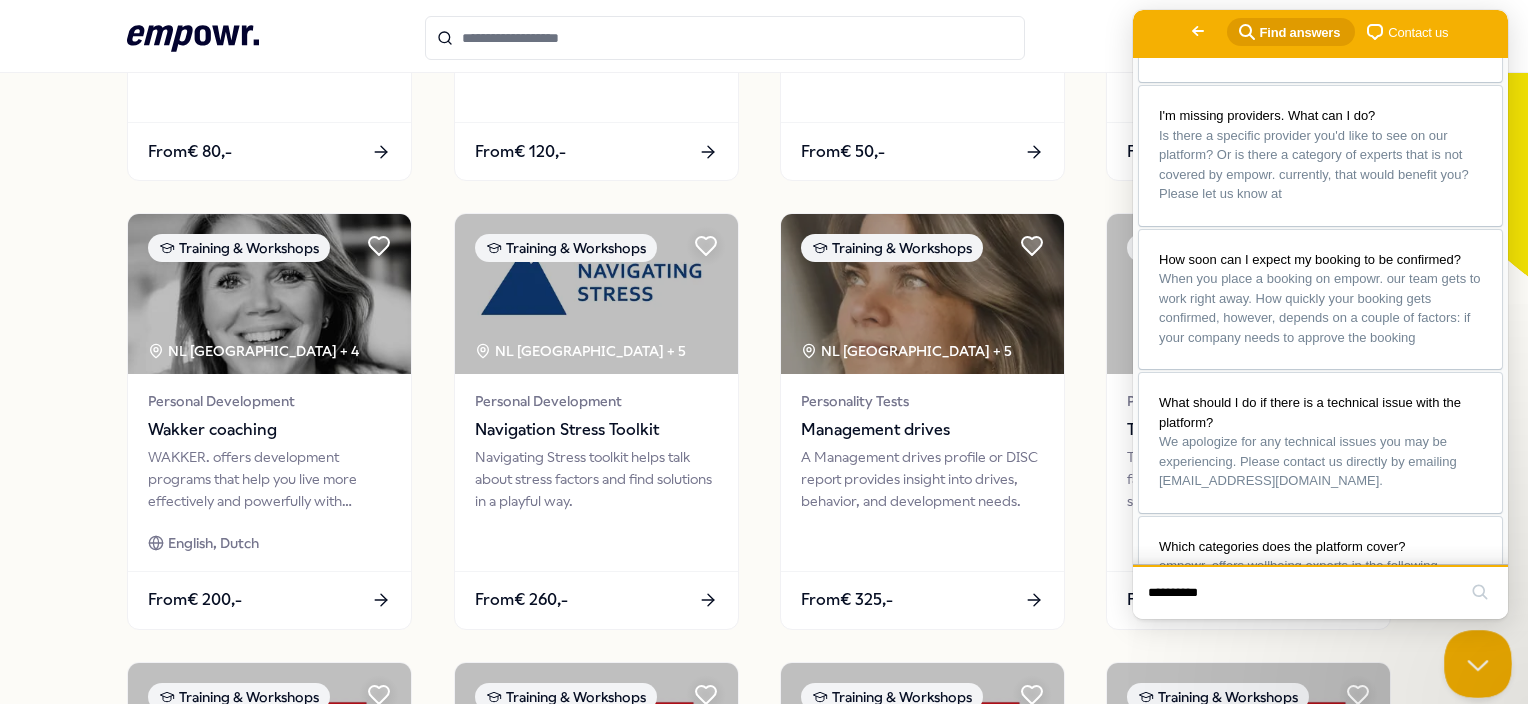 click at bounding box center (1474, 660) 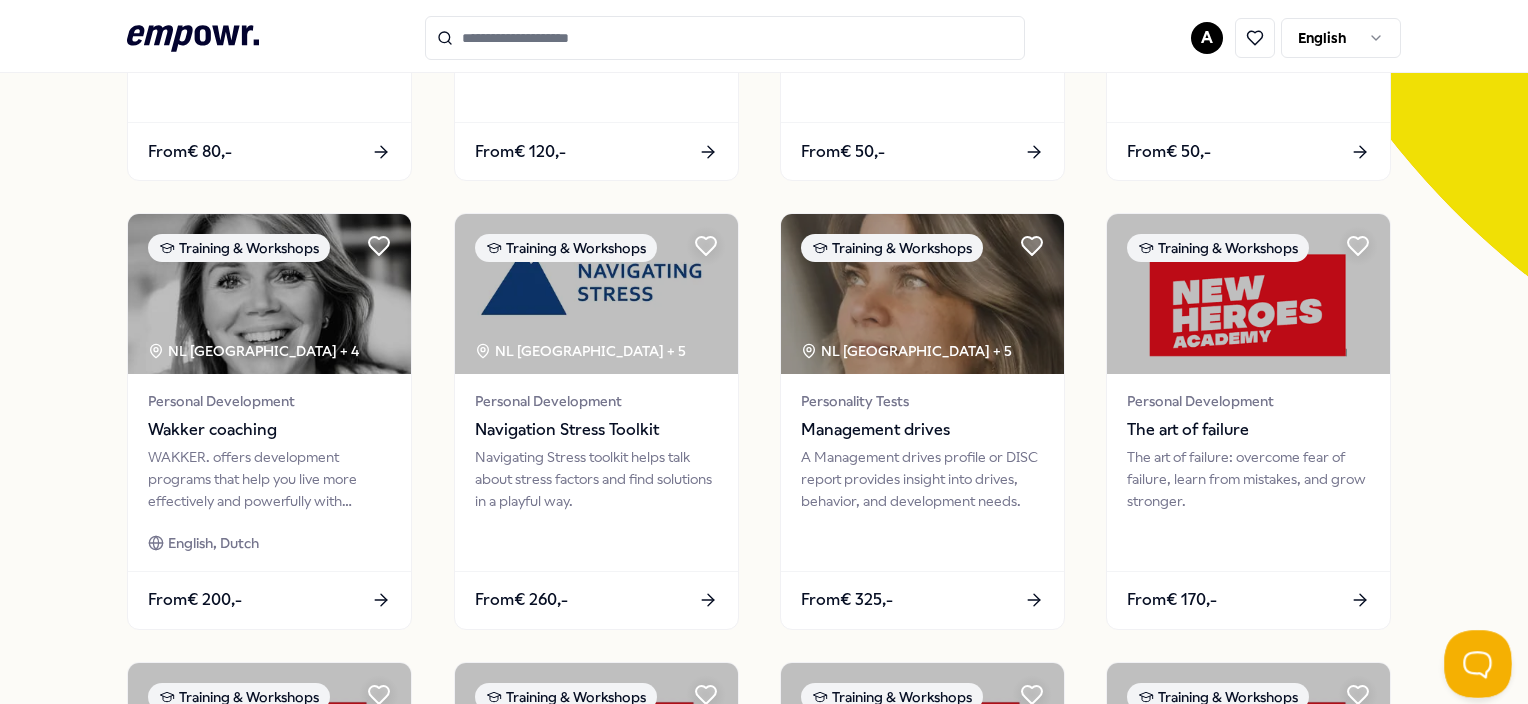 click at bounding box center (1474, 660) 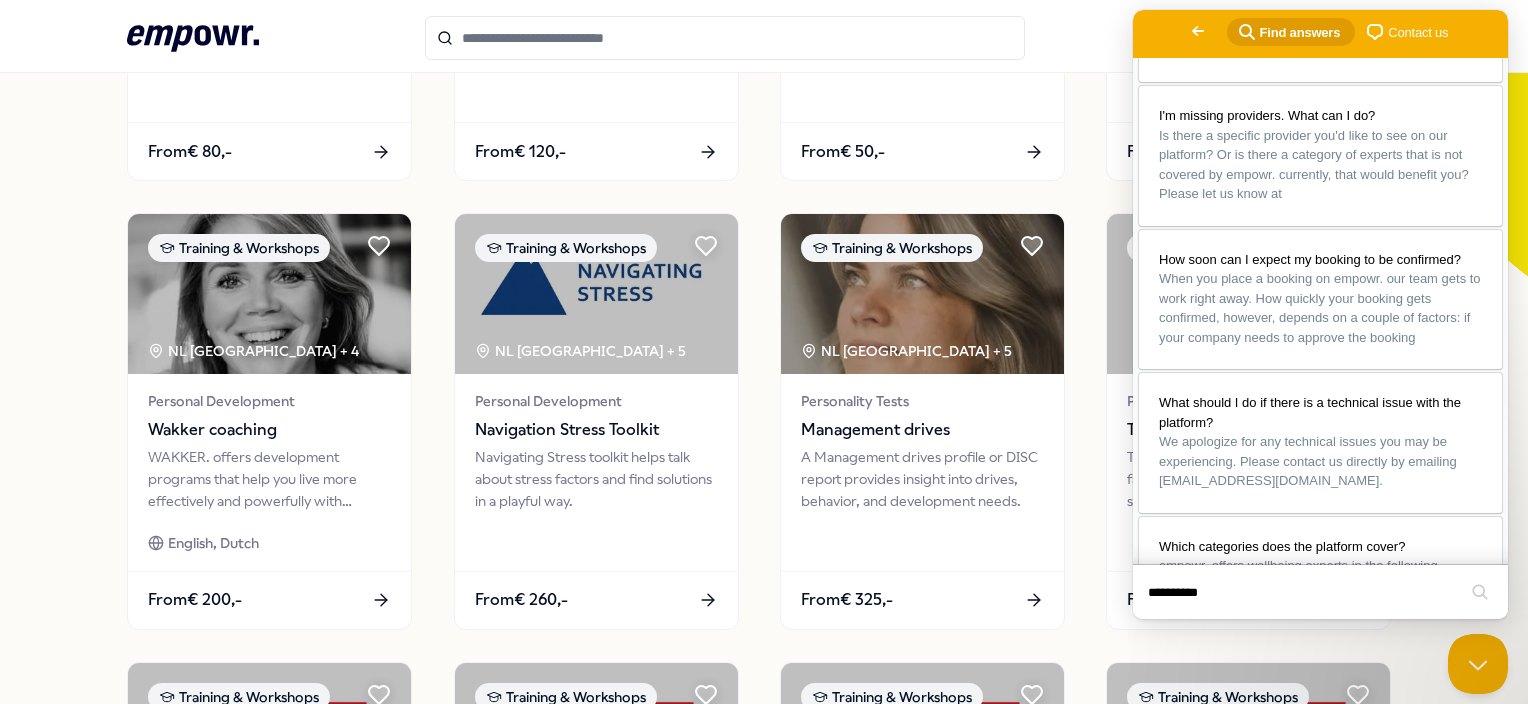 click on "chat-square" at bounding box center [1375, 32] 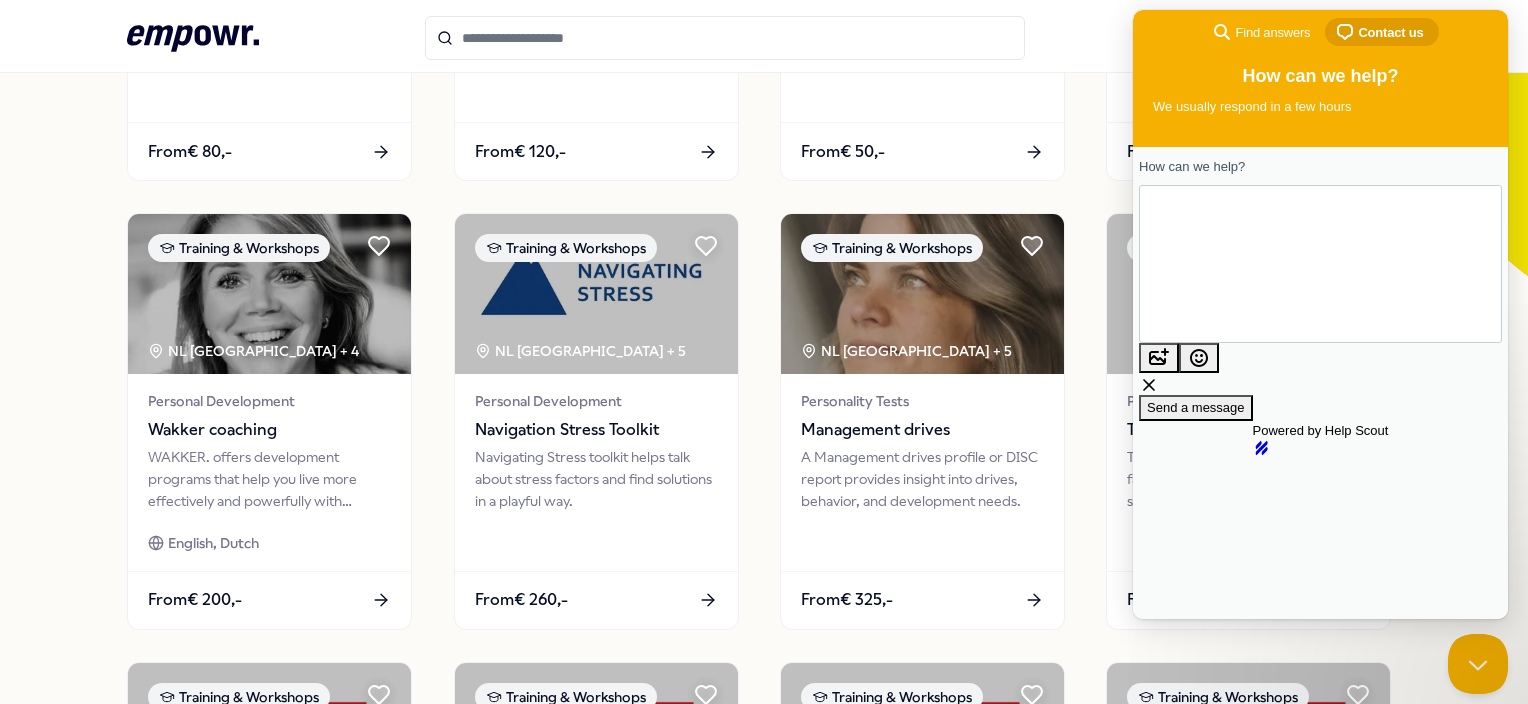 drag, startPoint x: 1244, startPoint y: 252, endPoint x: 1285, endPoint y: 282, distance: 50.803543 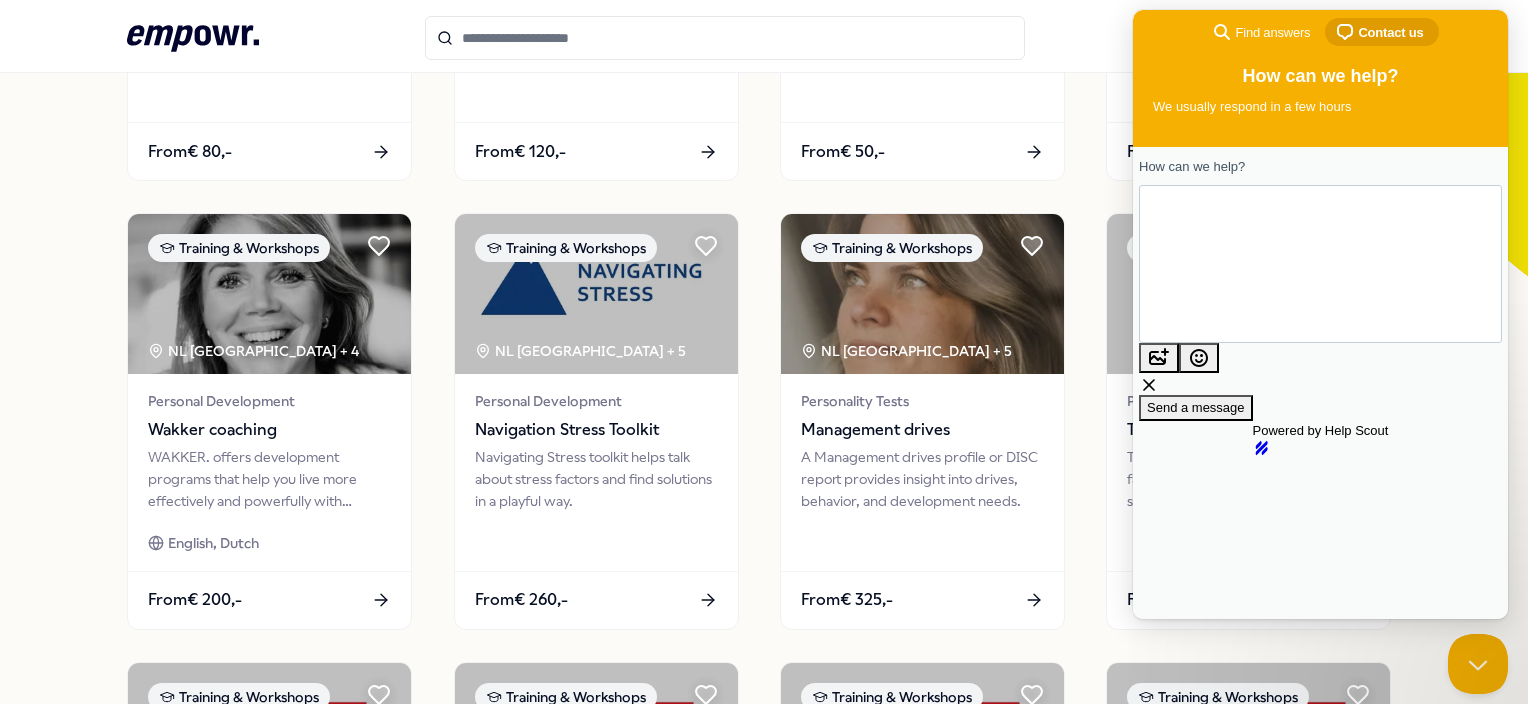 click on "**********" at bounding box center (1214, 264) 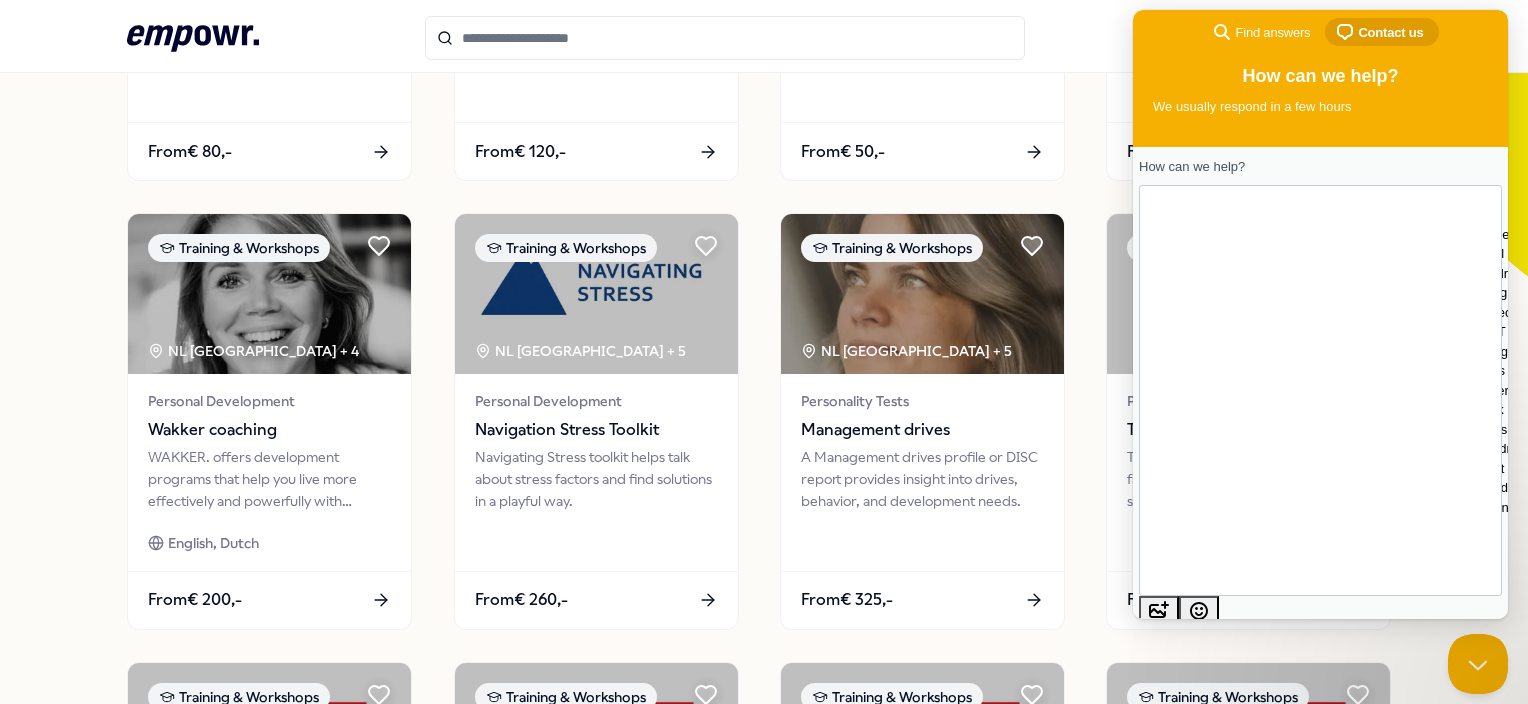 scroll, scrollTop: 12, scrollLeft: 0, axis: vertical 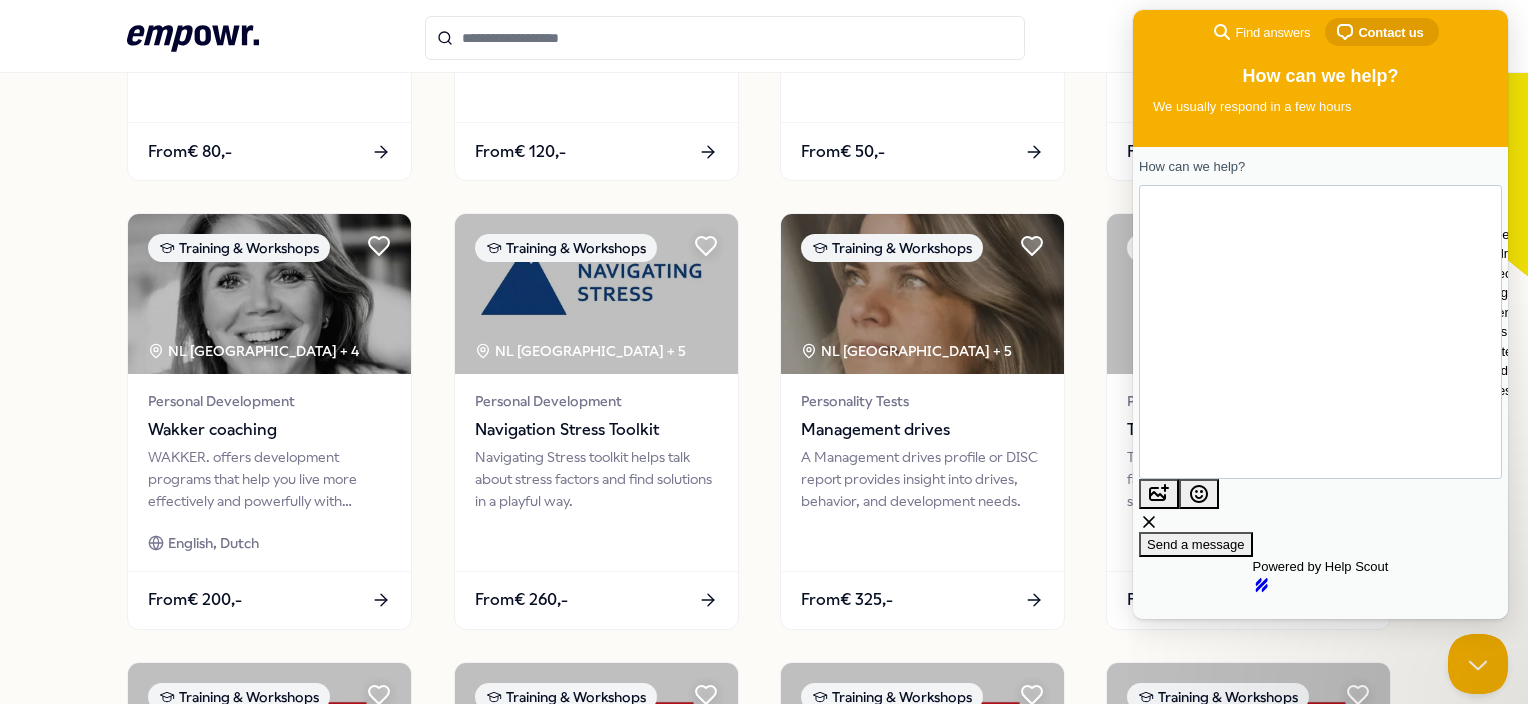 click on "**********" at bounding box center [1315, 331] 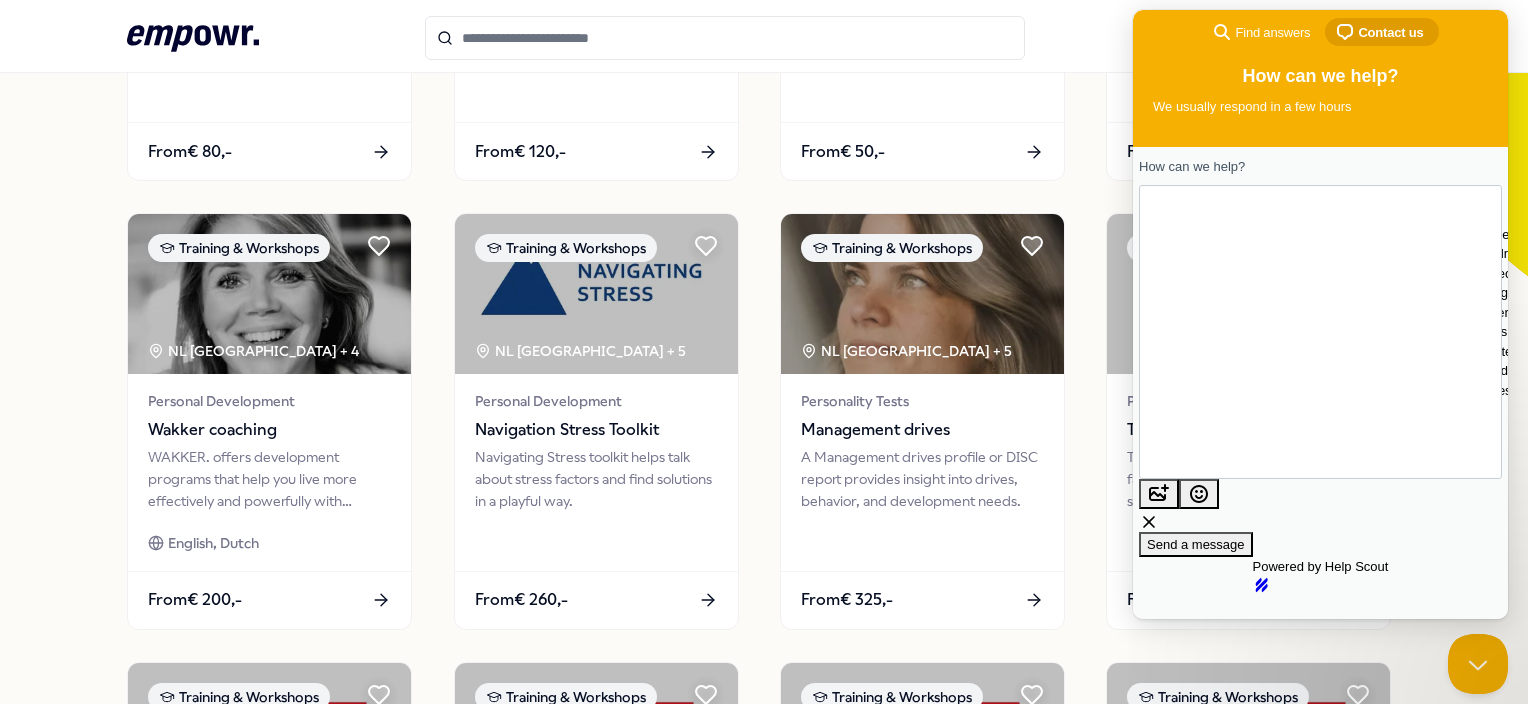 drag, startPoint x: 1388, startPoint y: 306, endPoint x: 1256, endPoint y: 303, distance: 132.03409 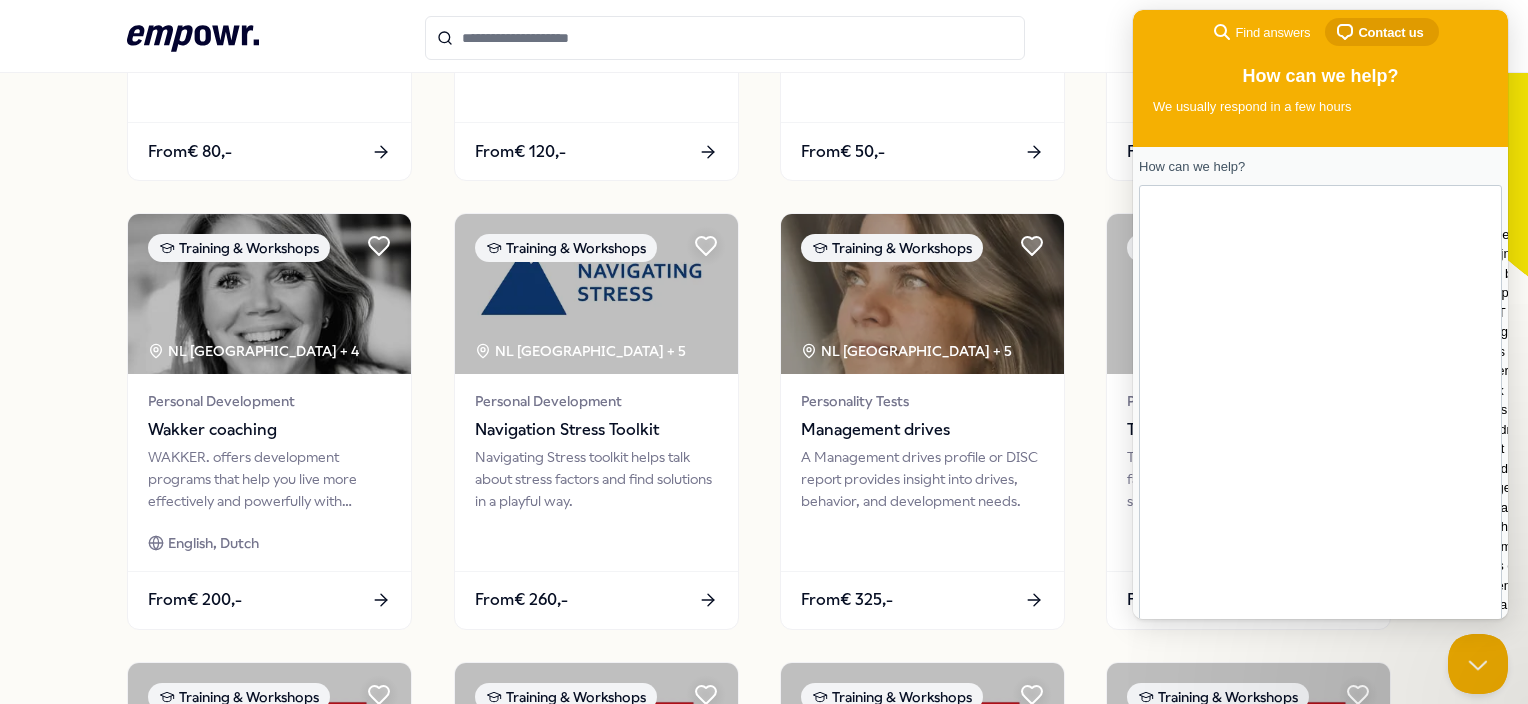 scroll, scrollTop: 24, scrollLeft: 0, axis: vertical 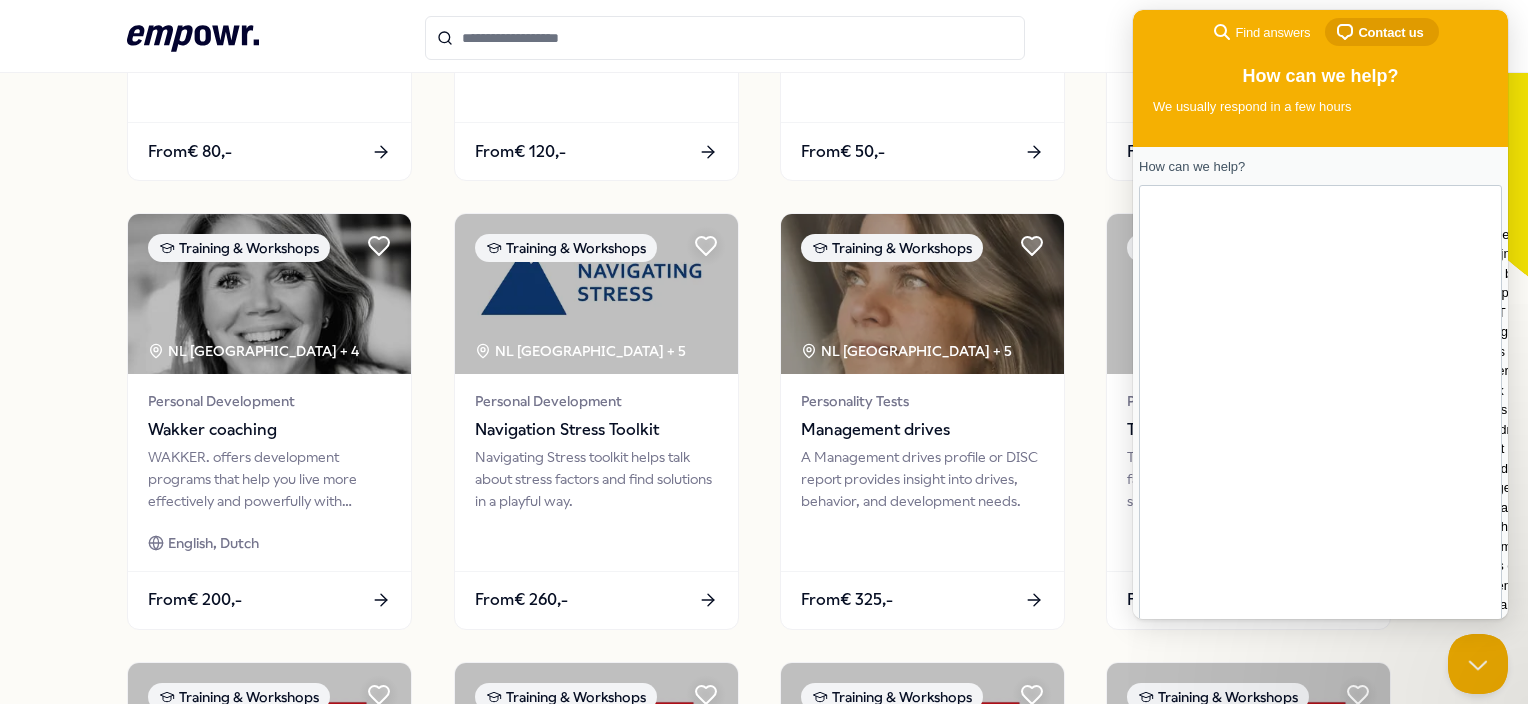 drag, startPoint x: 1344, startPoint y: 321, endPoint x: 1344, endPoint y: 343, distance: 22 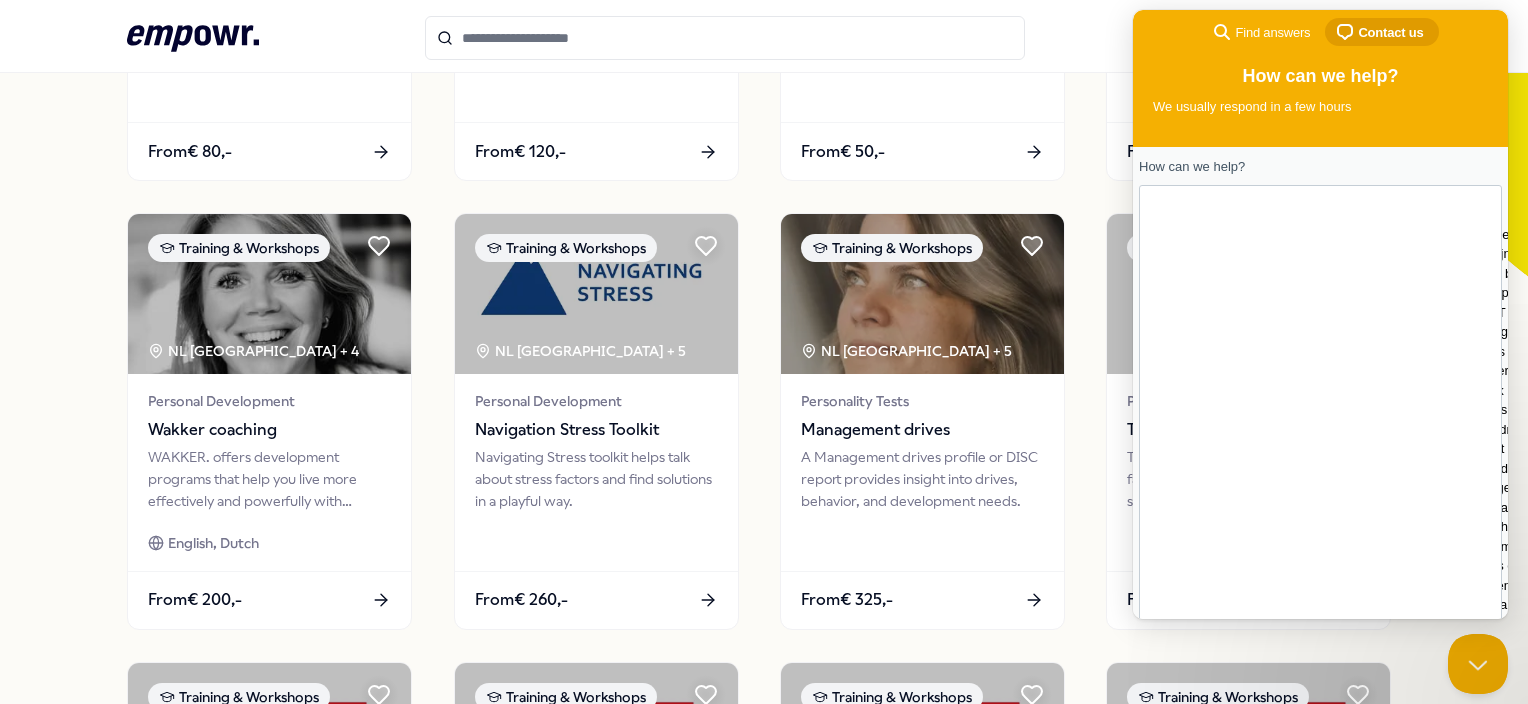 click at bounding box center [1320, 586] 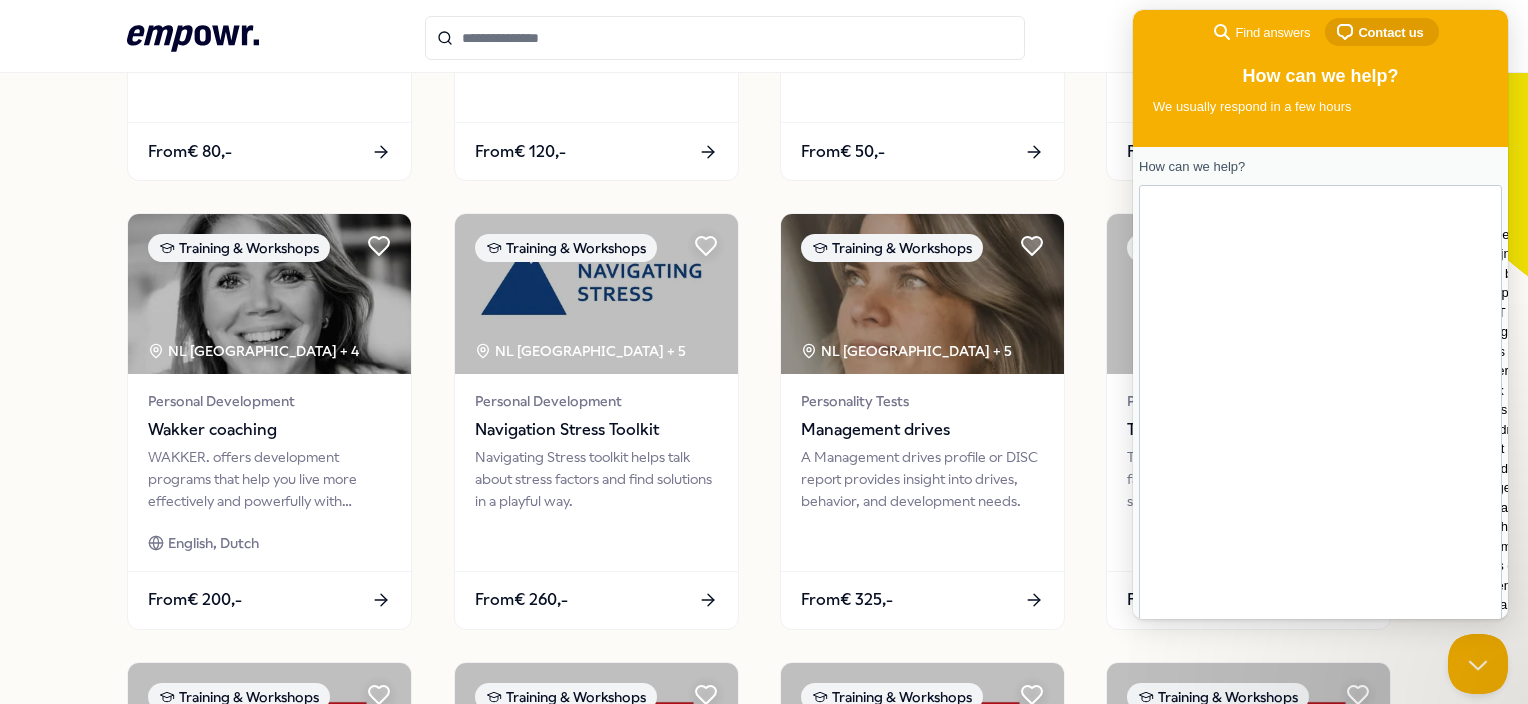 scroll, scrollTop: 84, scrollLeft: 0, axis: vertical 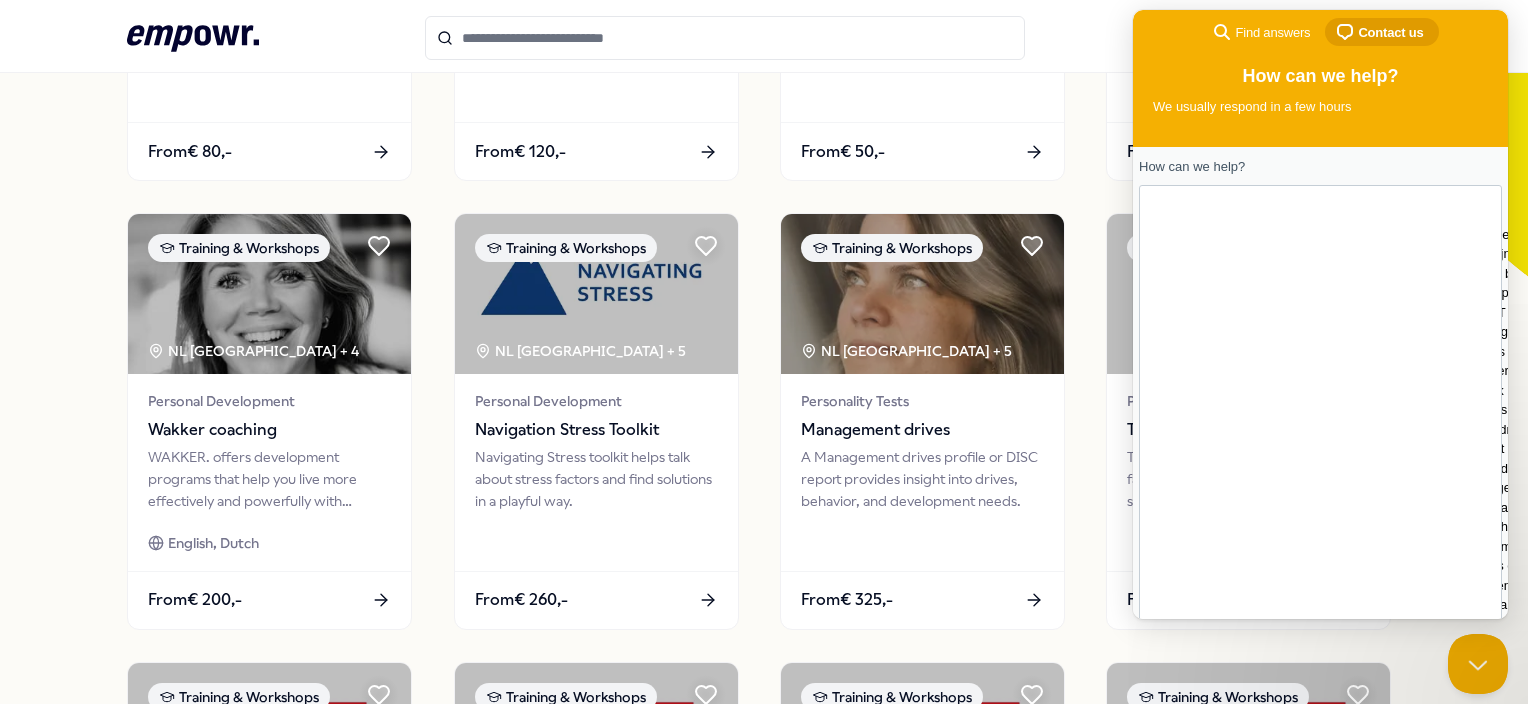 click on "**********" at bounding box center [1315, 585] 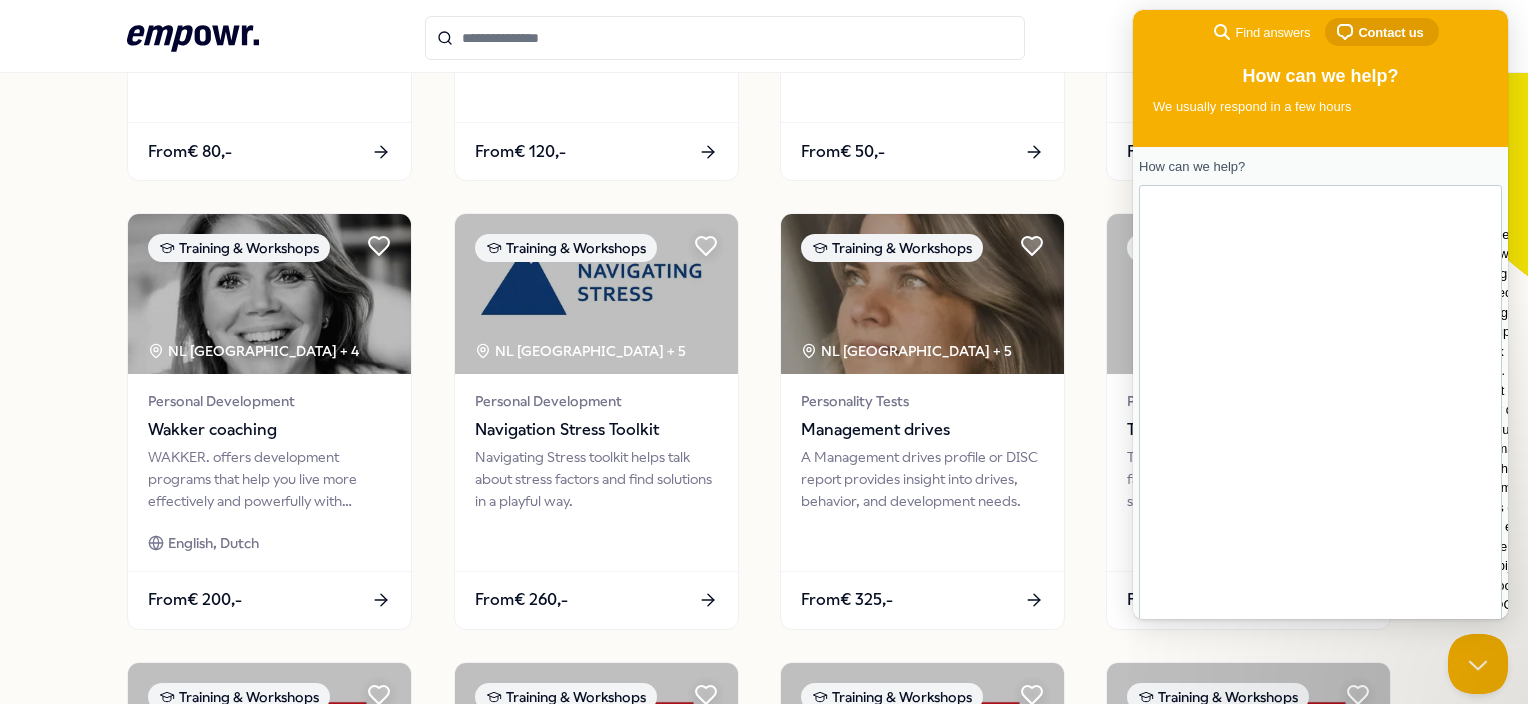 scroll, scrollTop: 91, scrollLeft: 0, axis: vertical 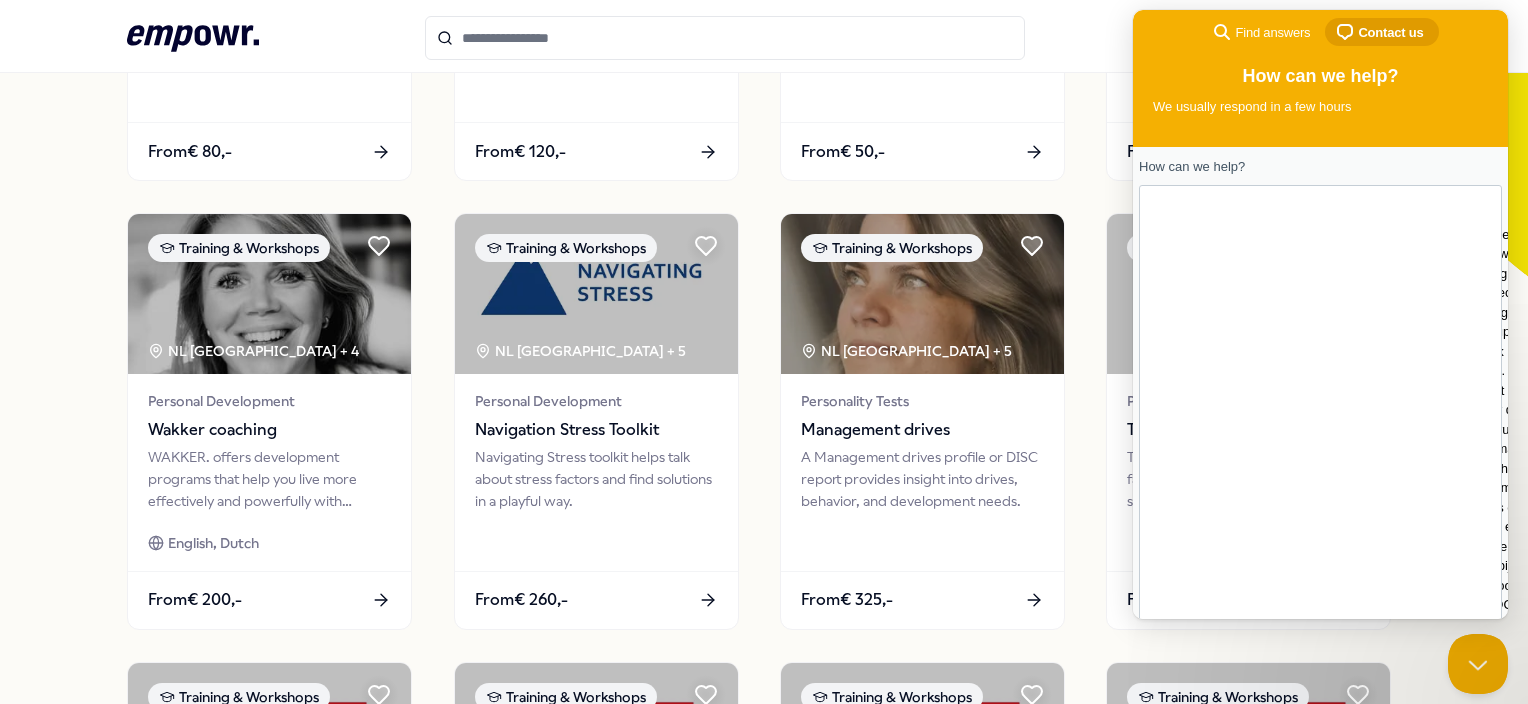 click on "**********" at bounding box center [1315, 693] 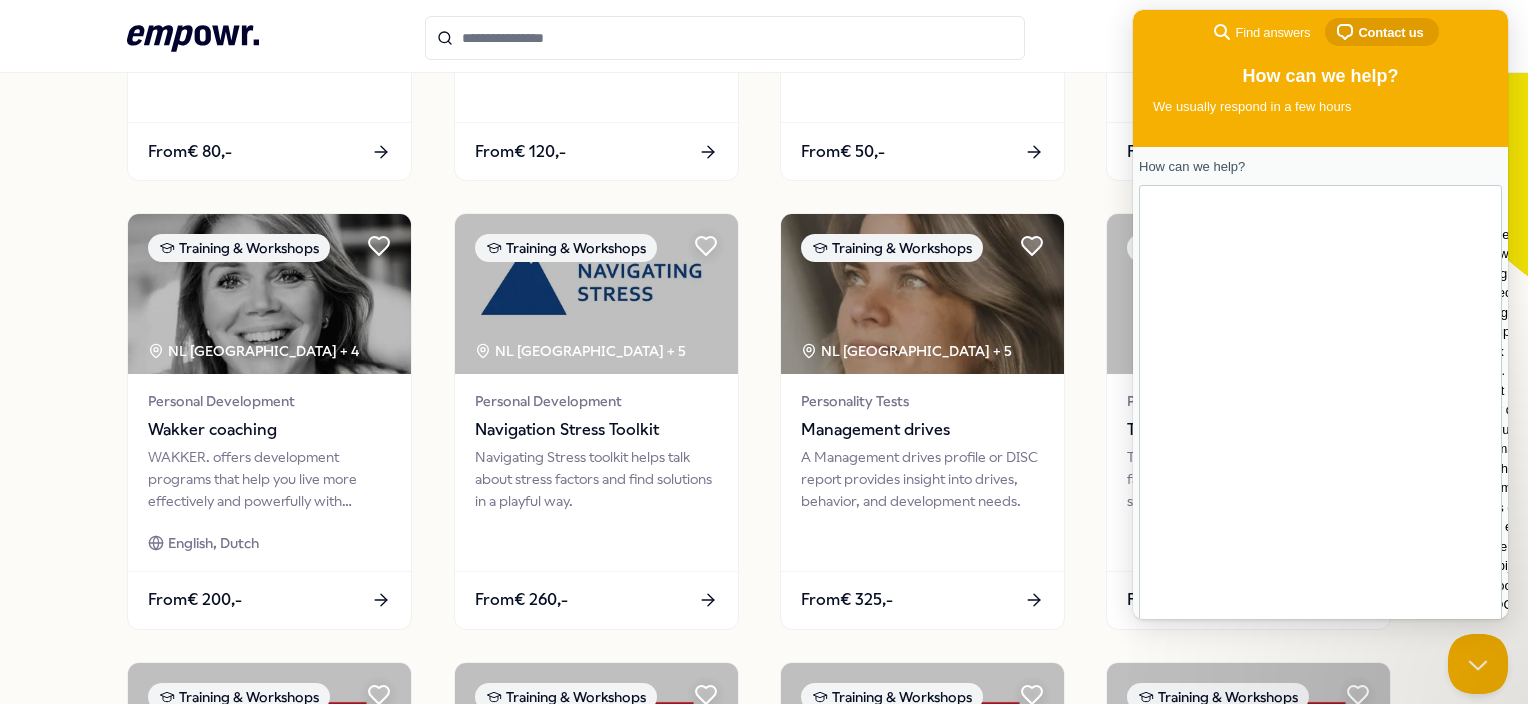 scroll, scrollTop: 204, scrollLeft: 0, axis: vertical 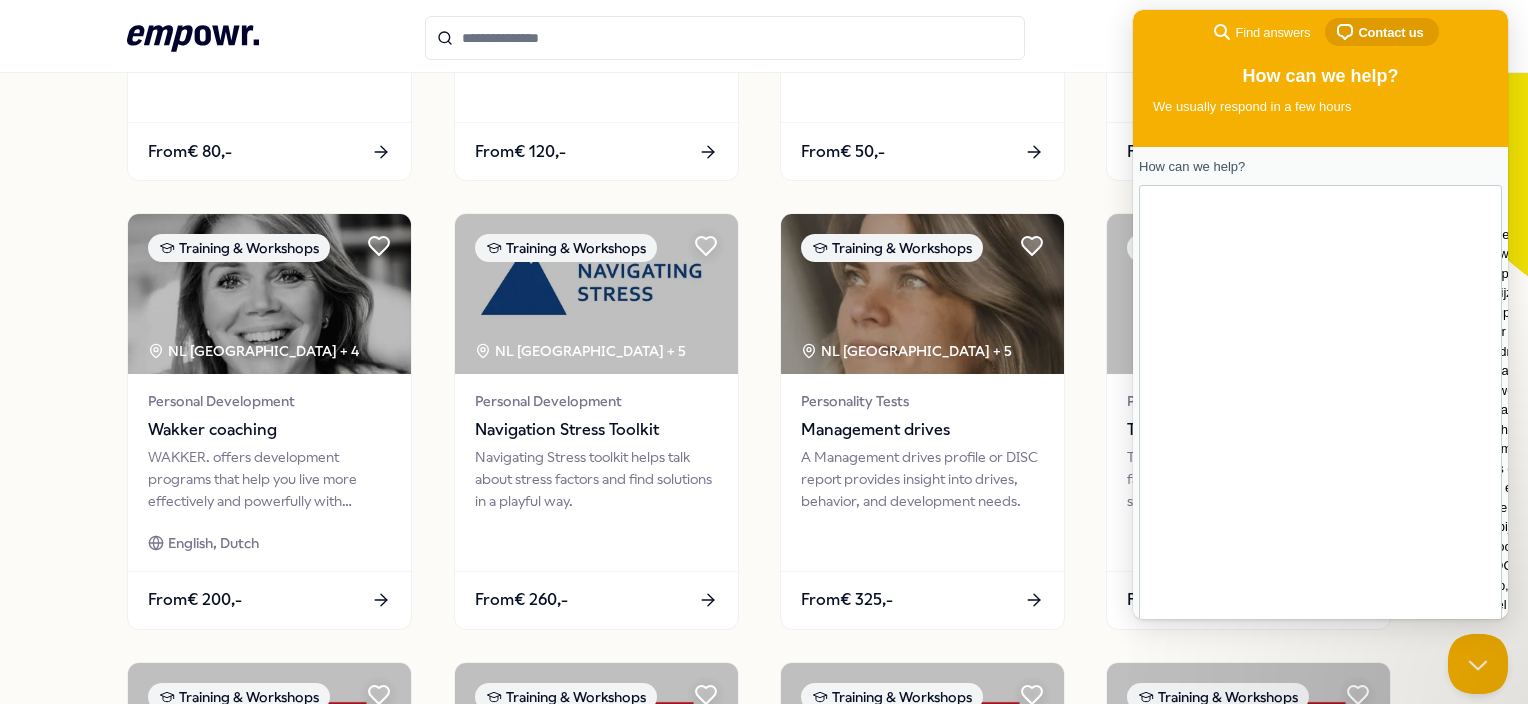 type on "**********" 